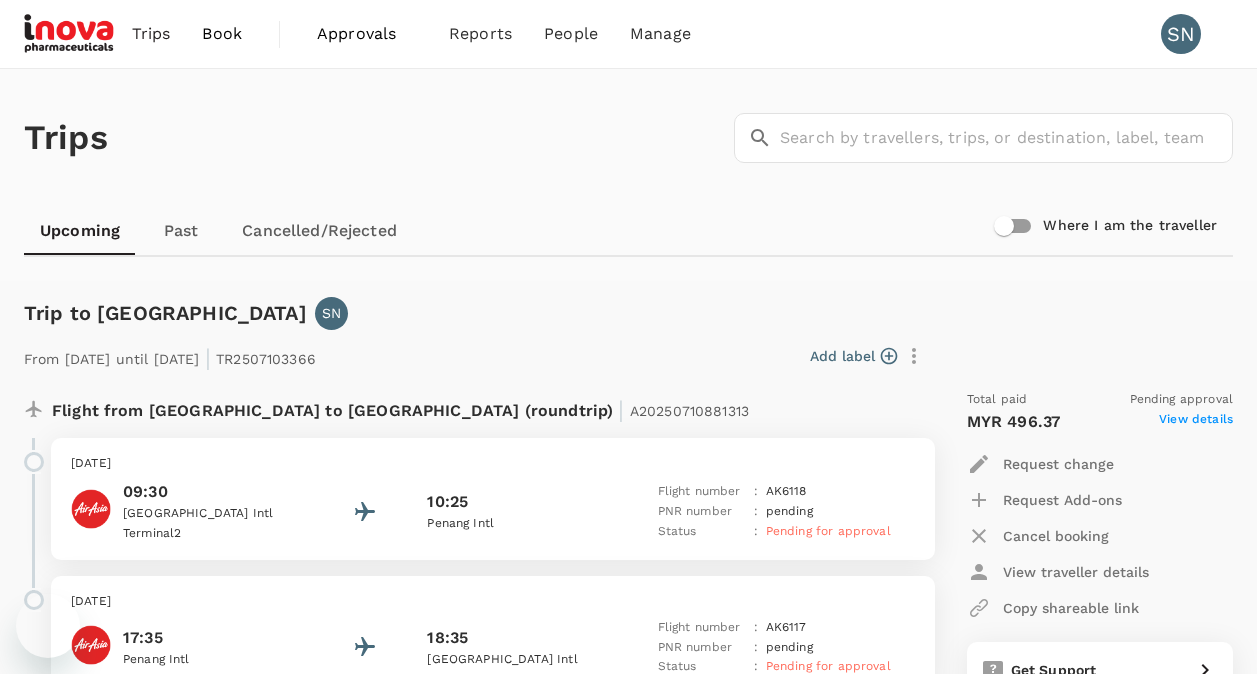 scroll, scrollTop: 400, scrollLeft: 0, axis: vertical 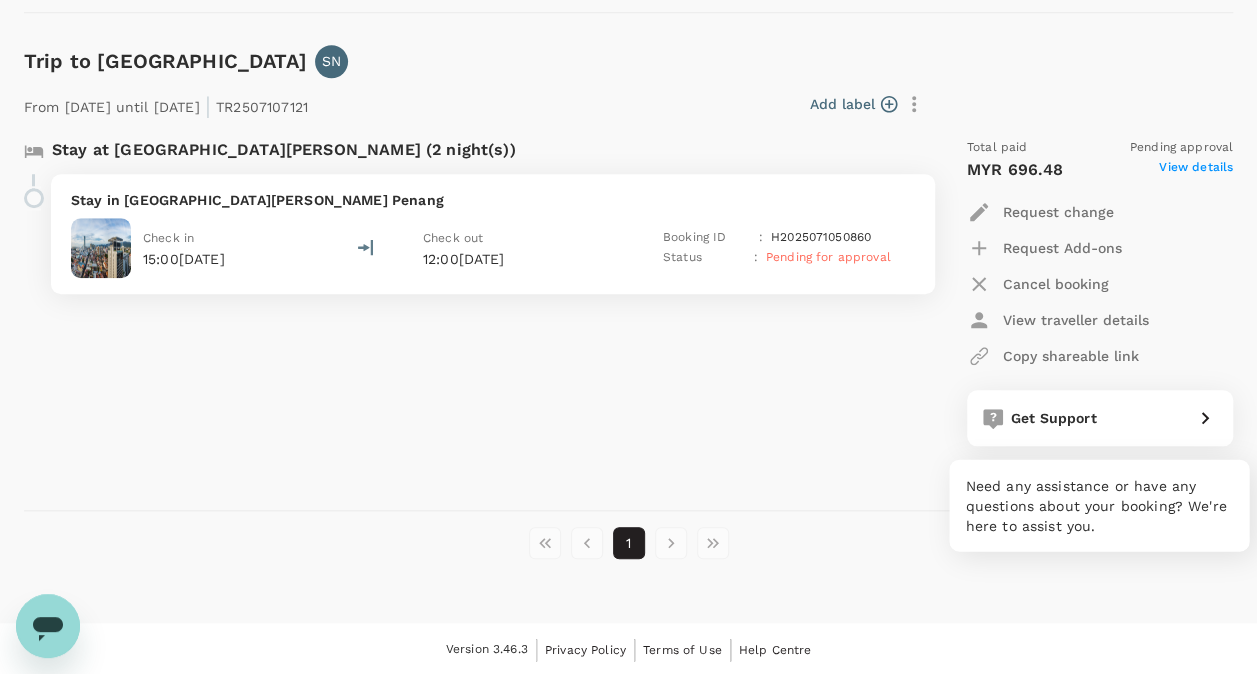 click on "Get Support" at bounding box center (1100, 418) 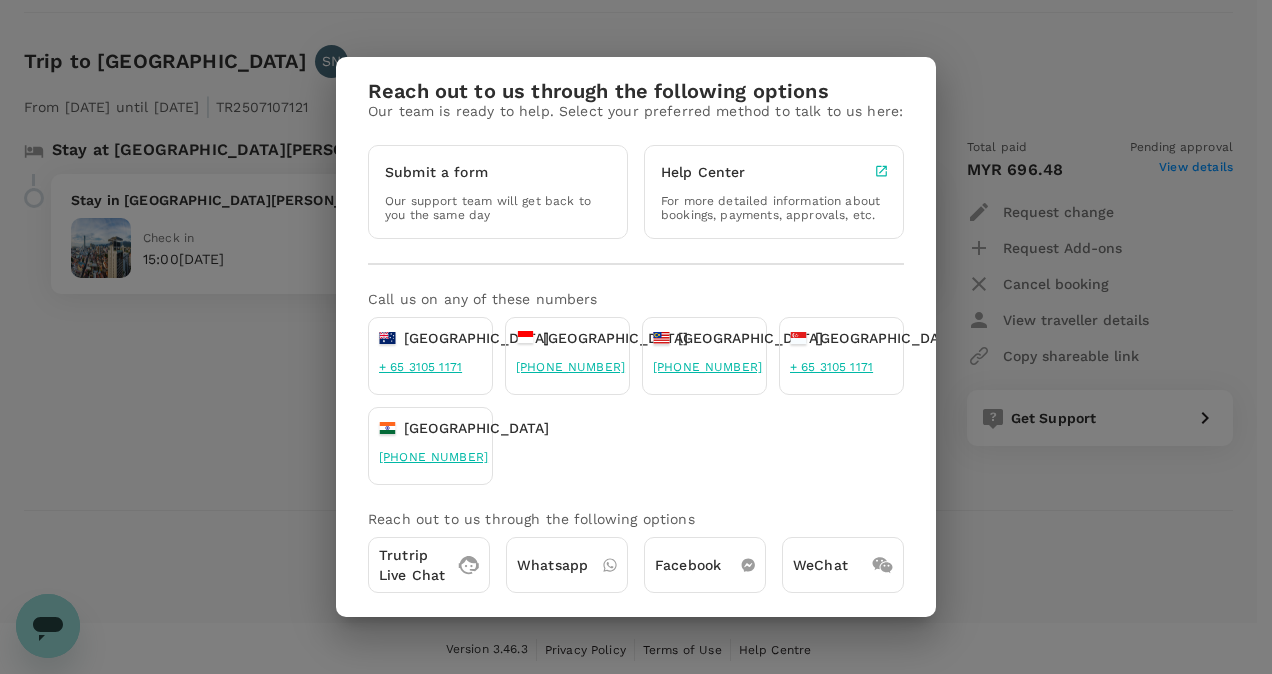 click on "Trutrip  Live Chat" at bounding box center (412, 565) 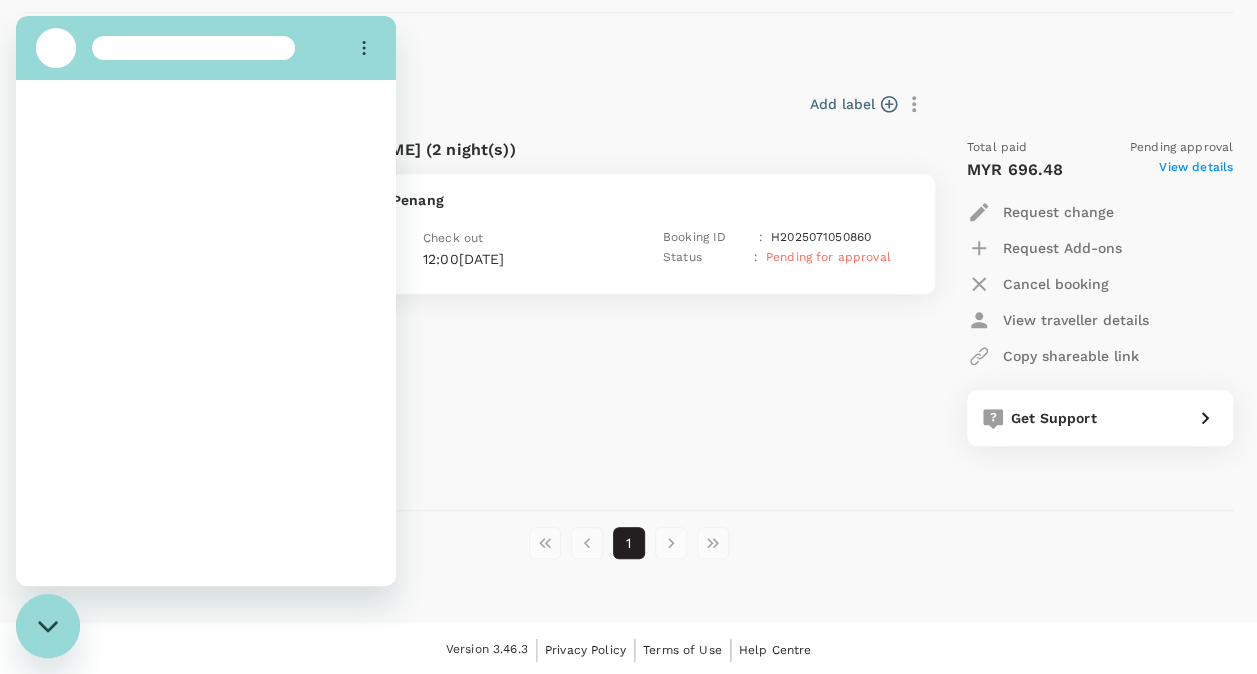 scroll, scrollTop: 0, scrollLeft: 0, axis: both 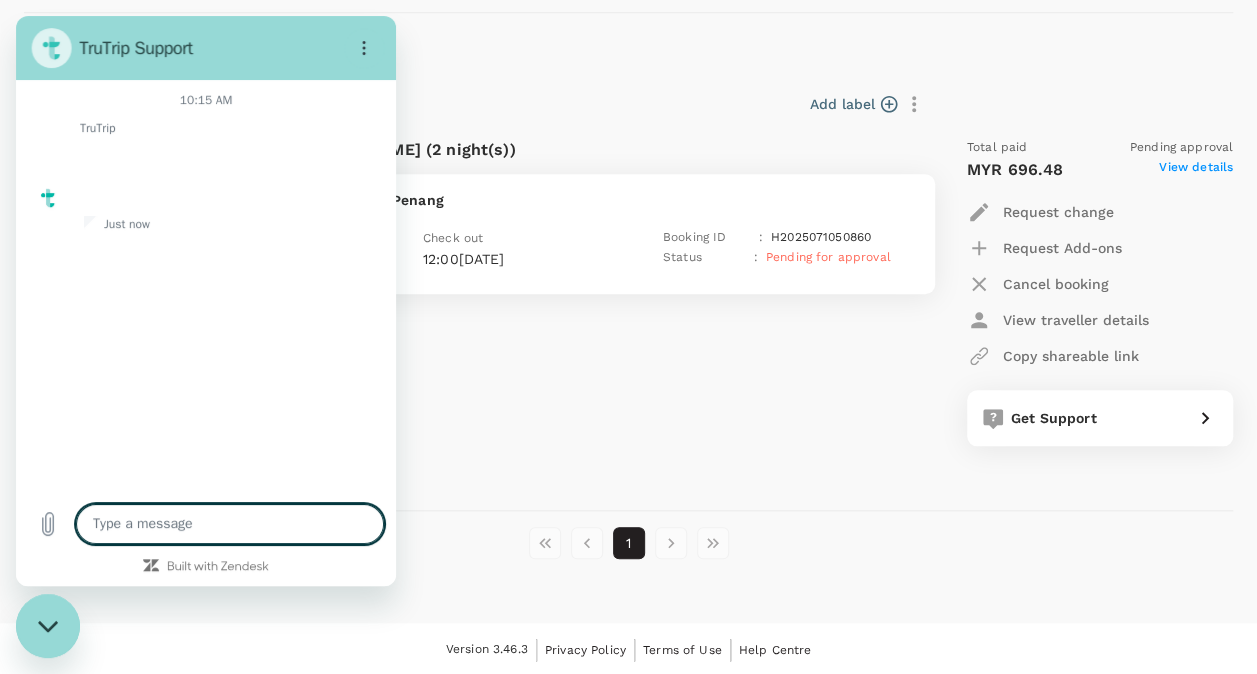 type on "x" 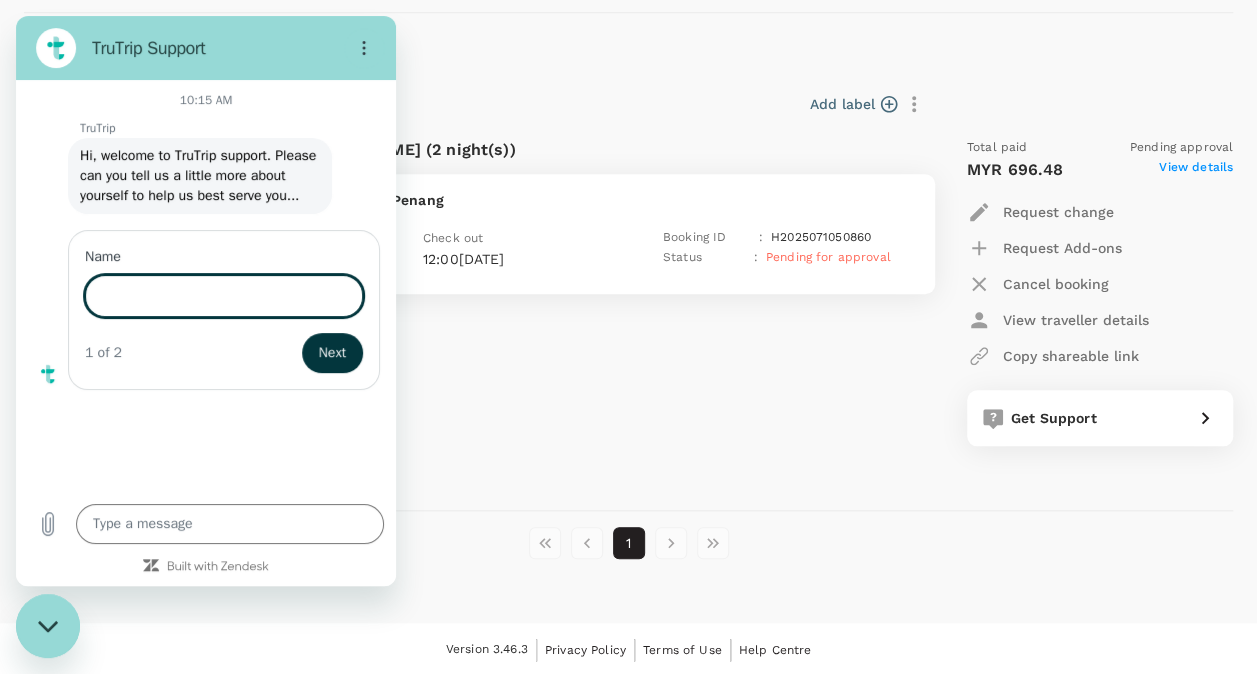 click on "Name" at bounding box center (224, 296) 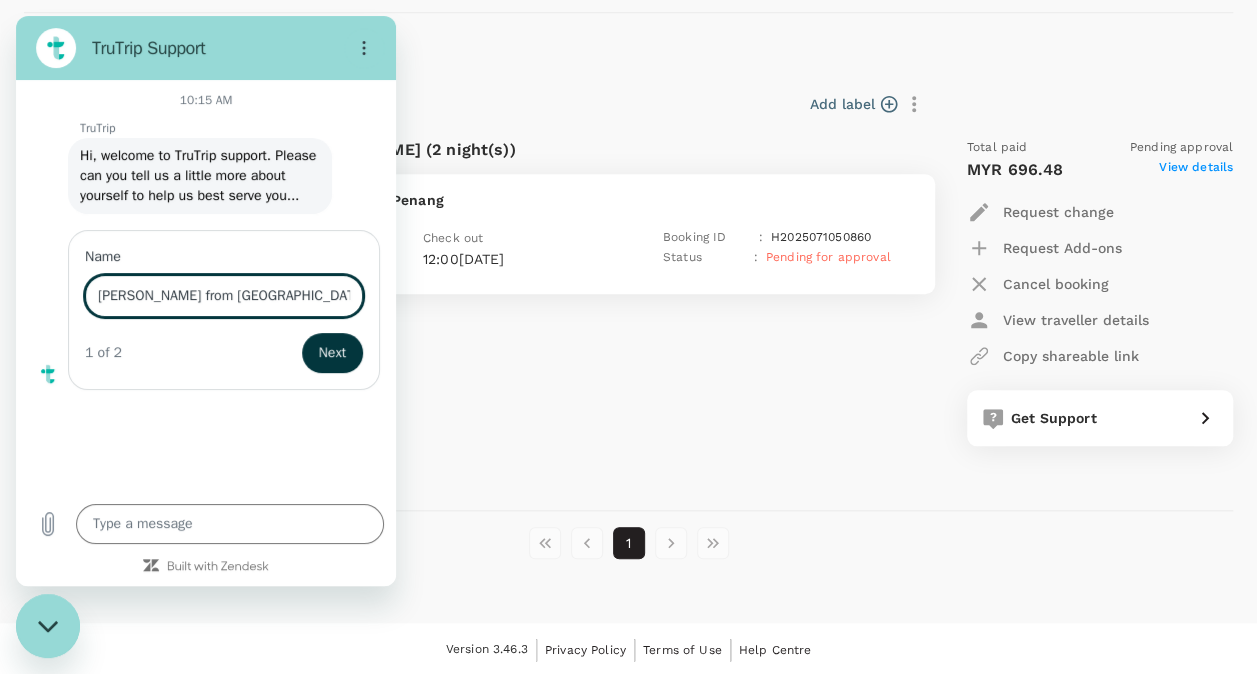 type on "Sharon from inova" 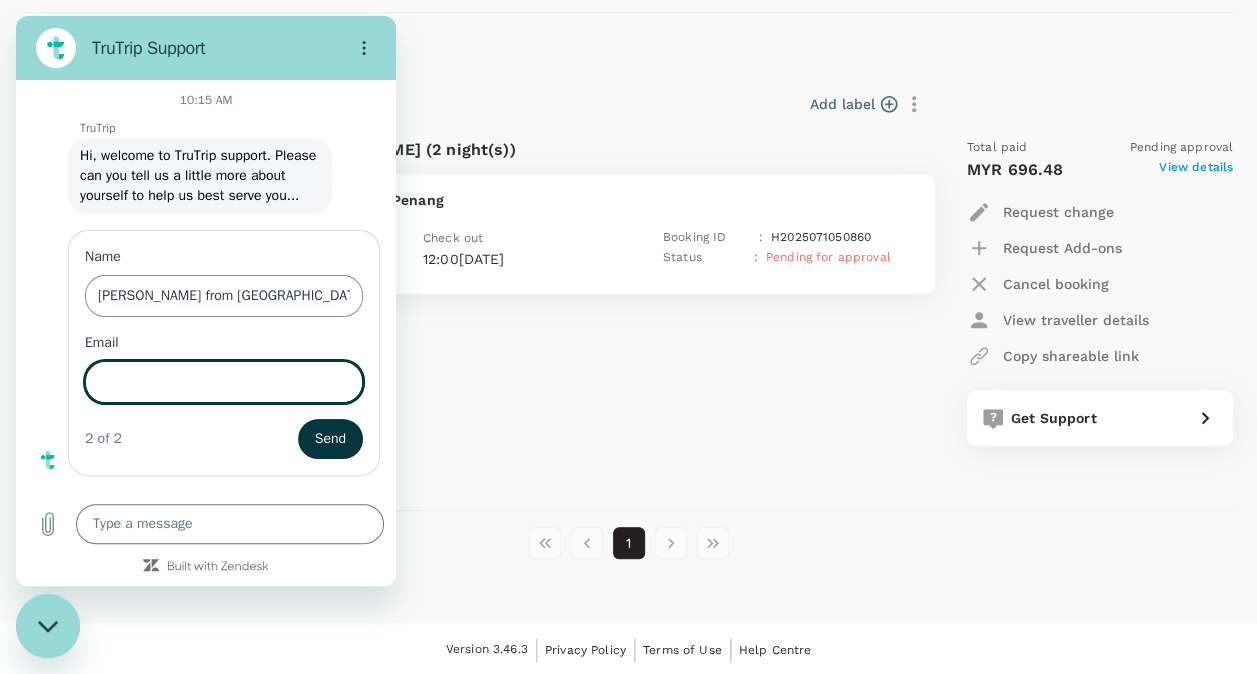 type on "x" 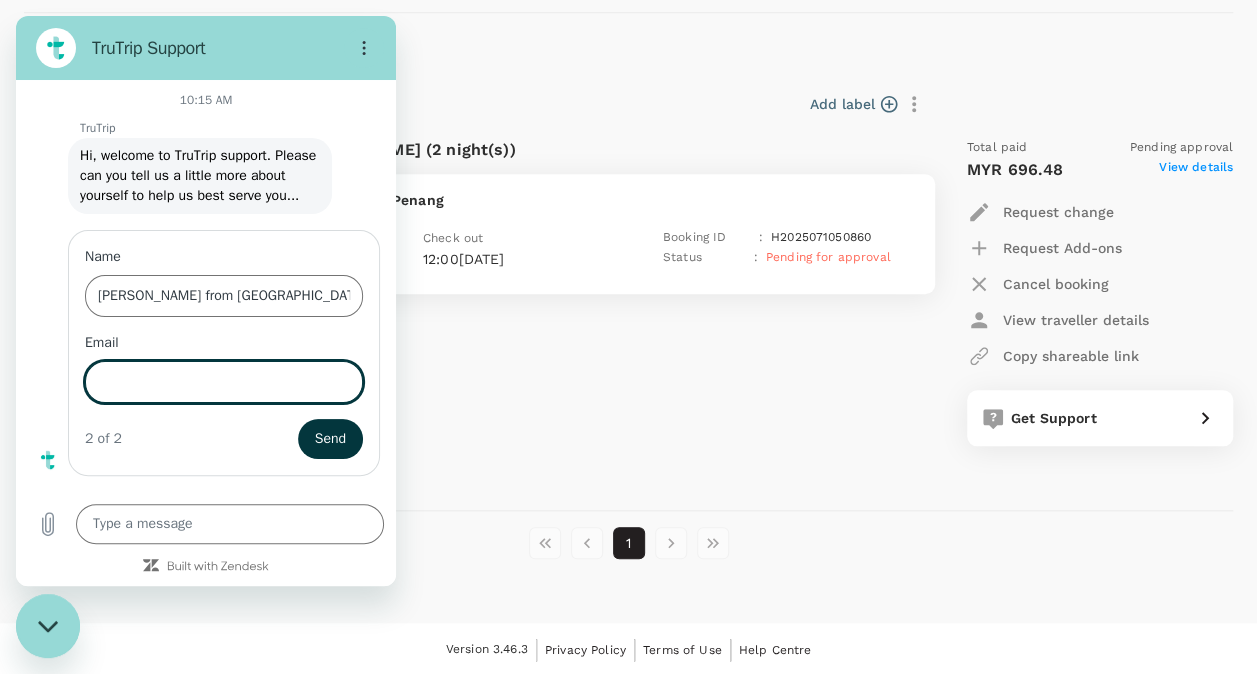click on "Email" at bounding box center (224, 382) 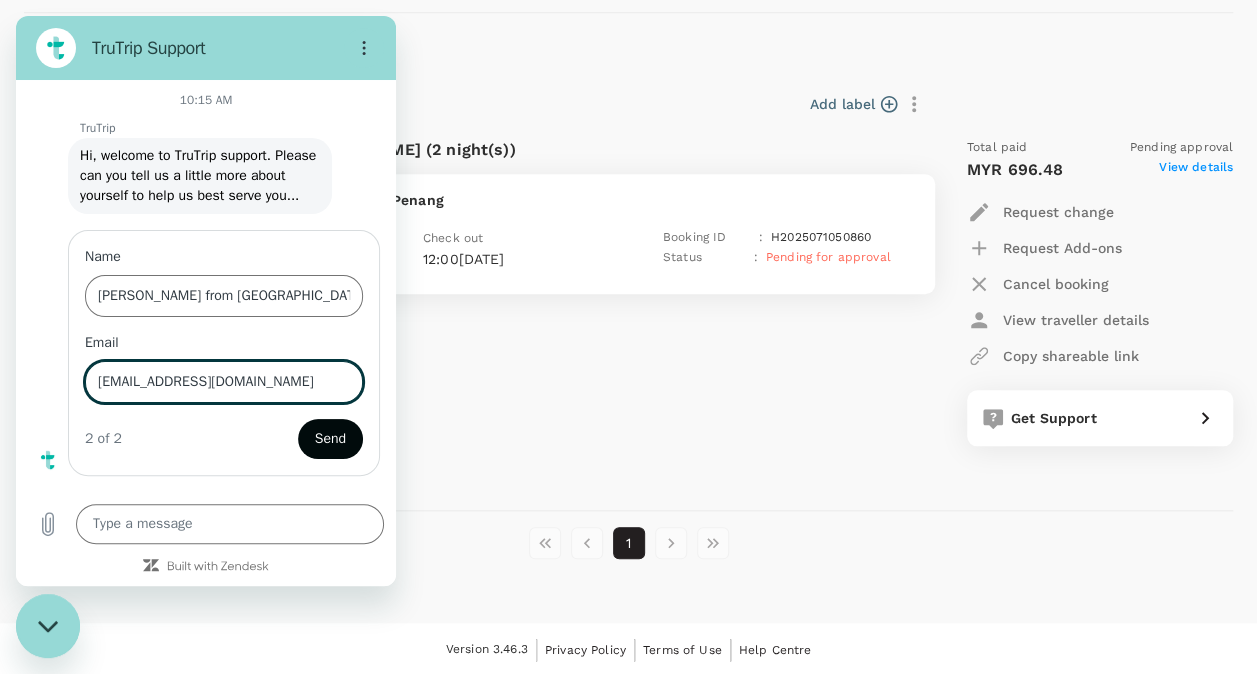 type on "s.low1@inovapharma.com" 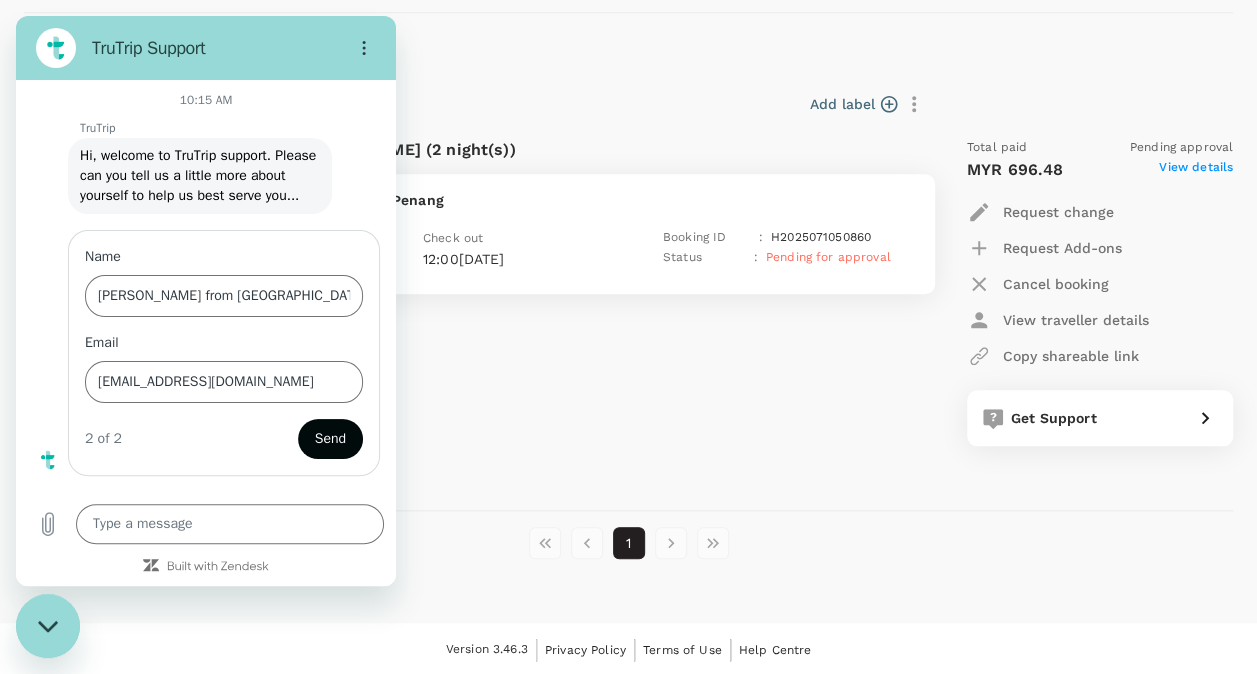click on "Send" at bounding box center (330, 439) 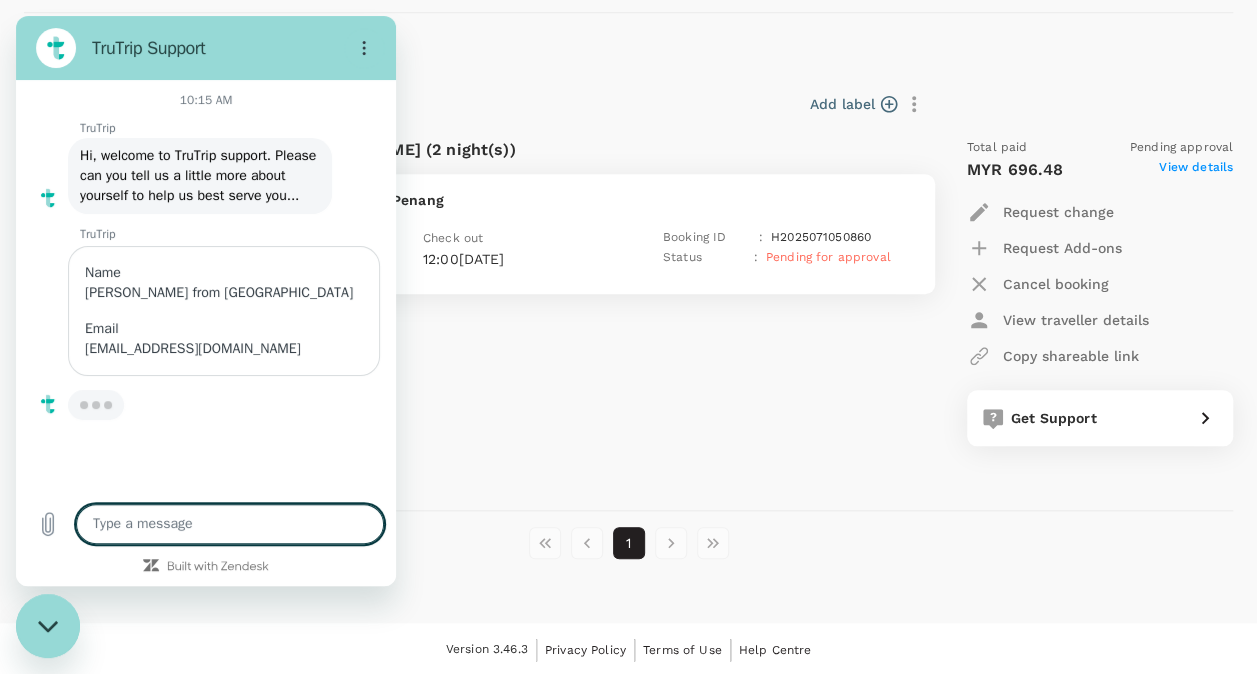 click at bounding box center [230, 524] 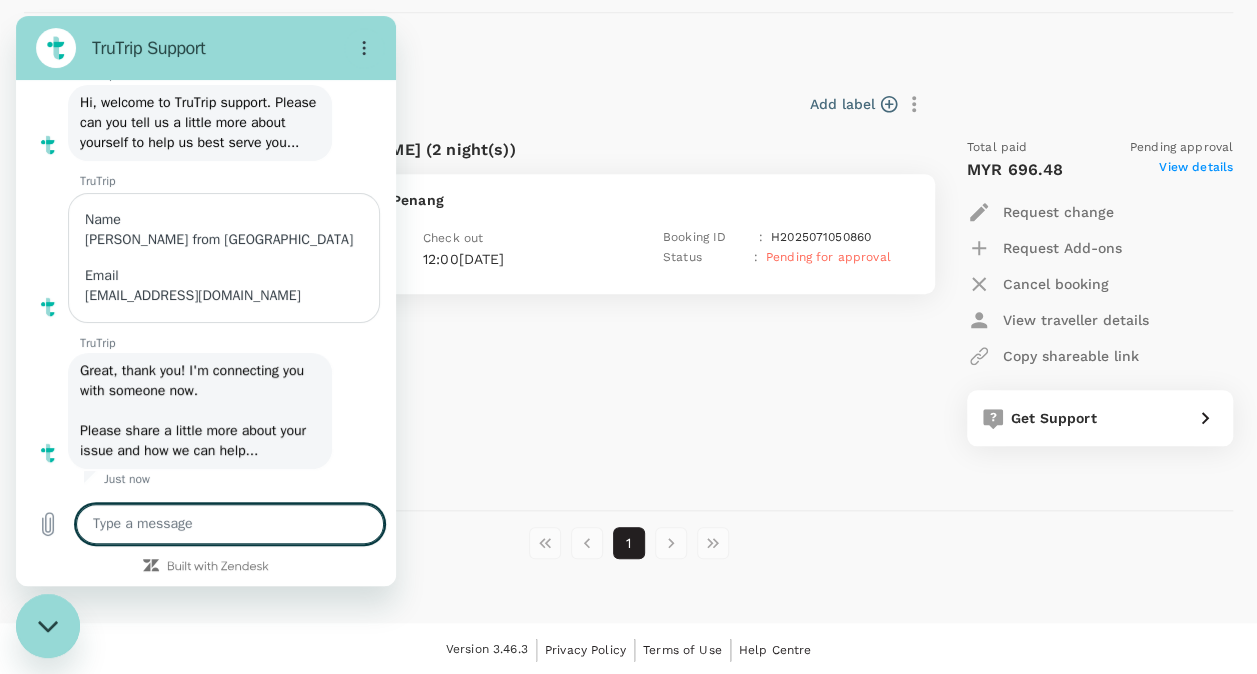 scroll, scrollTop: 72, scrollLeft: 0, axis: vertical 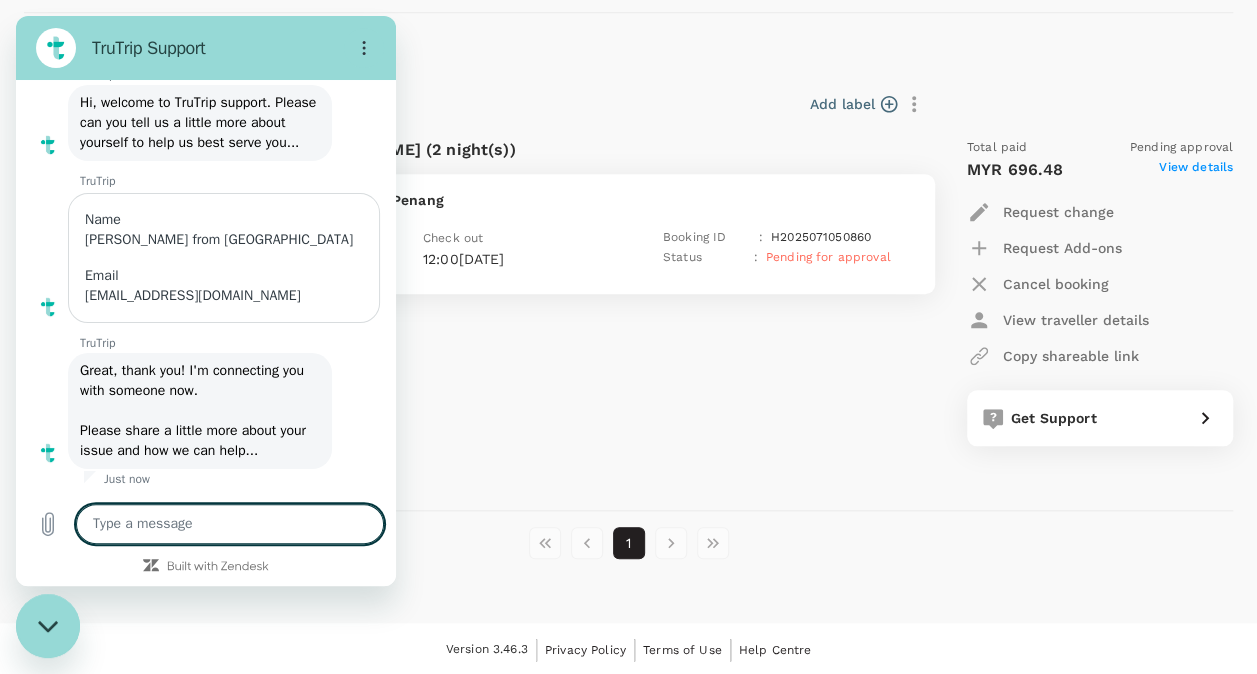 type on "p" 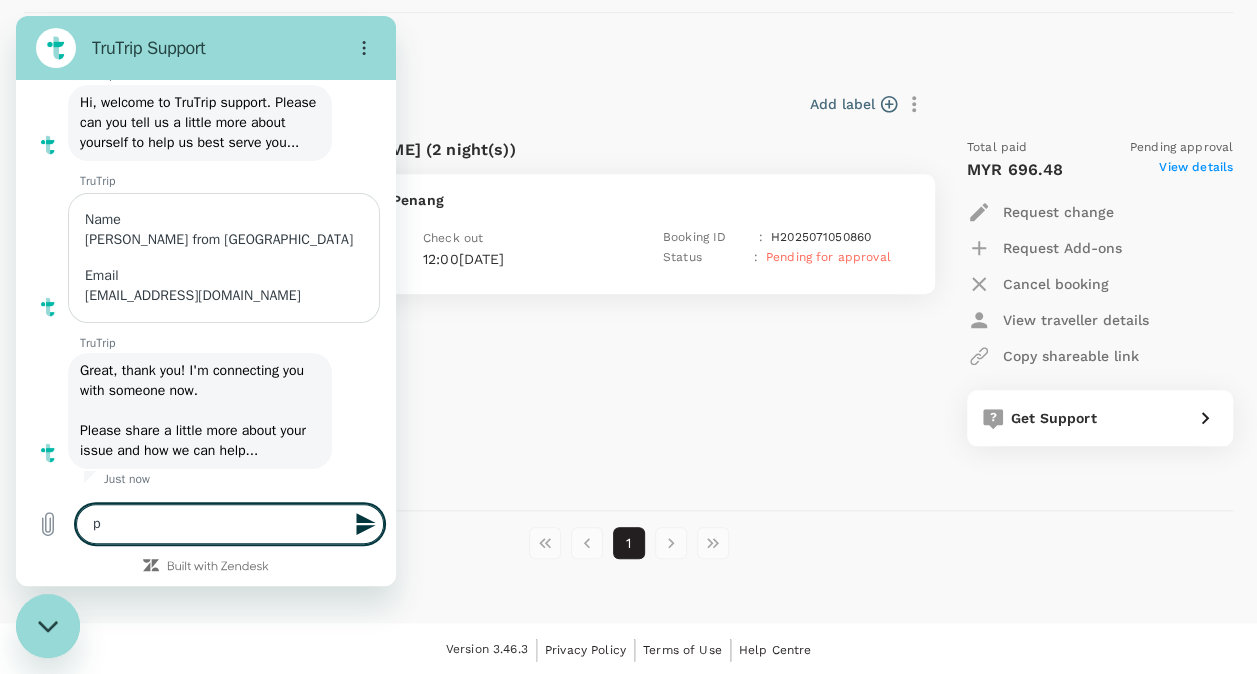 type on "pl" 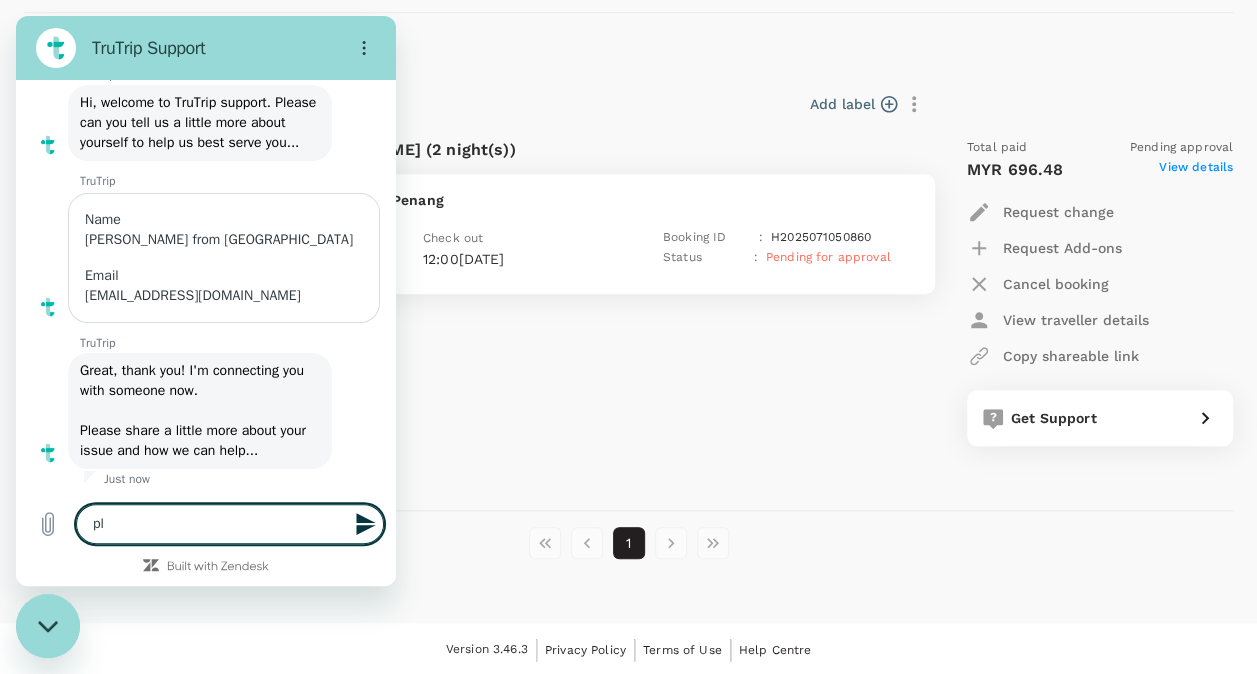 type on "pls" 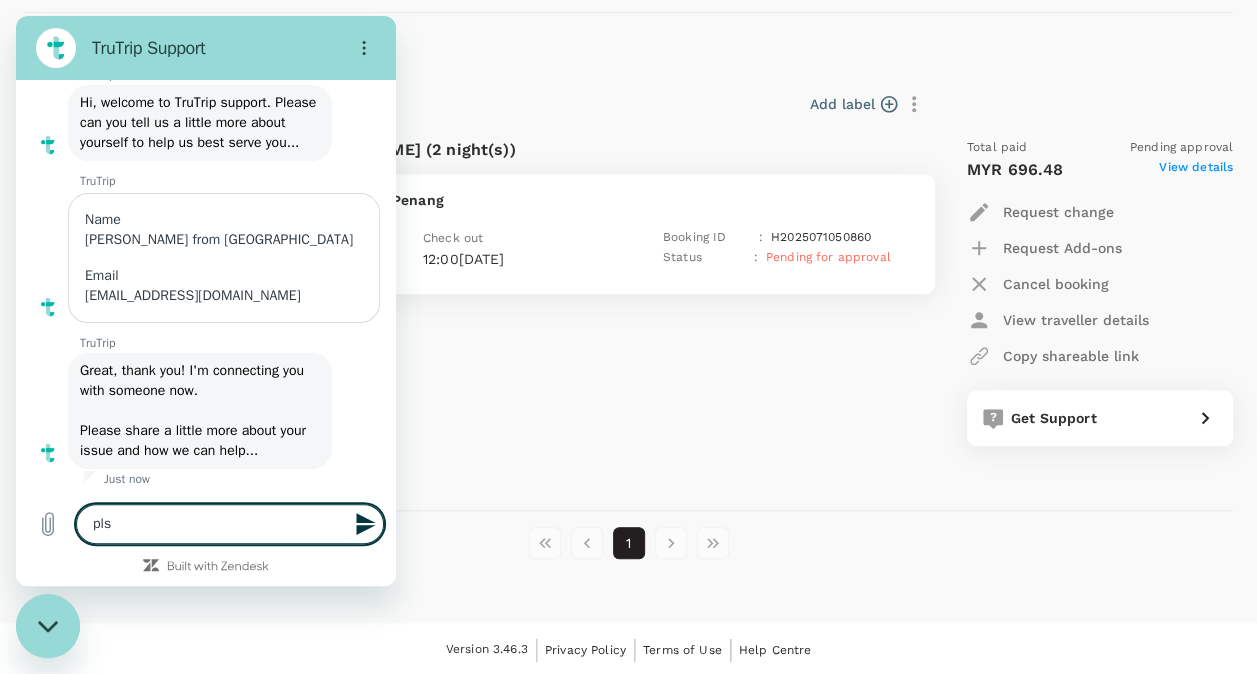 type on "pls" 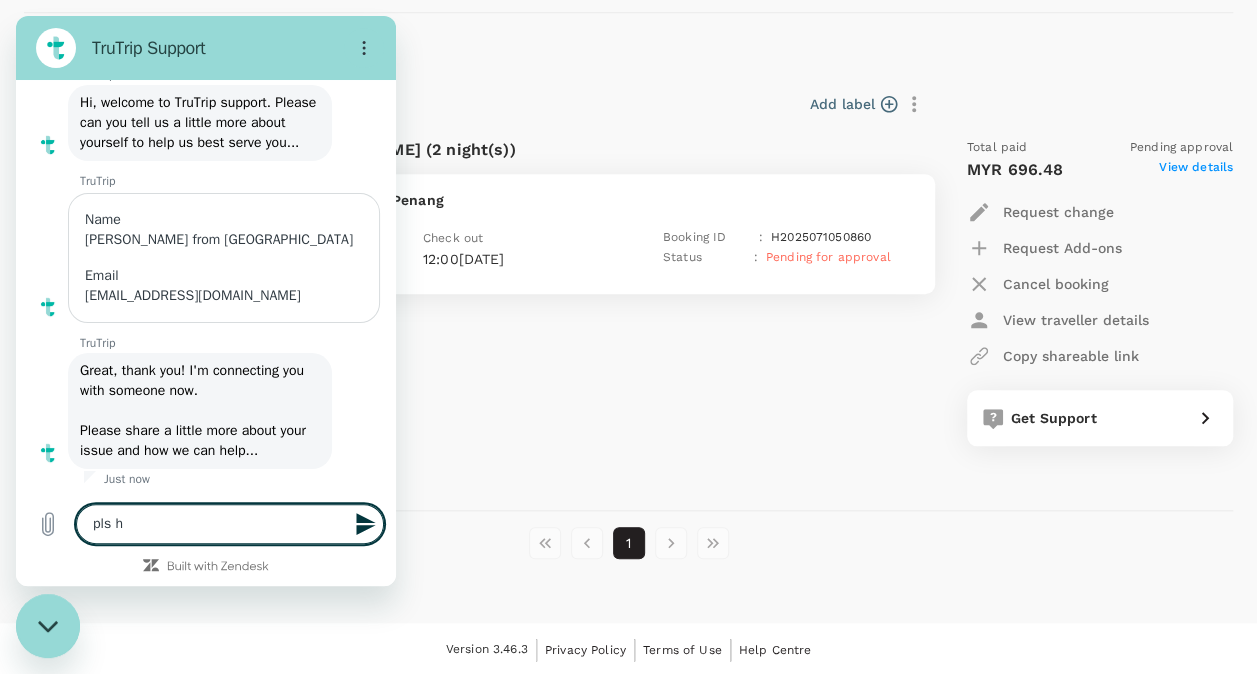 type on "pls he" 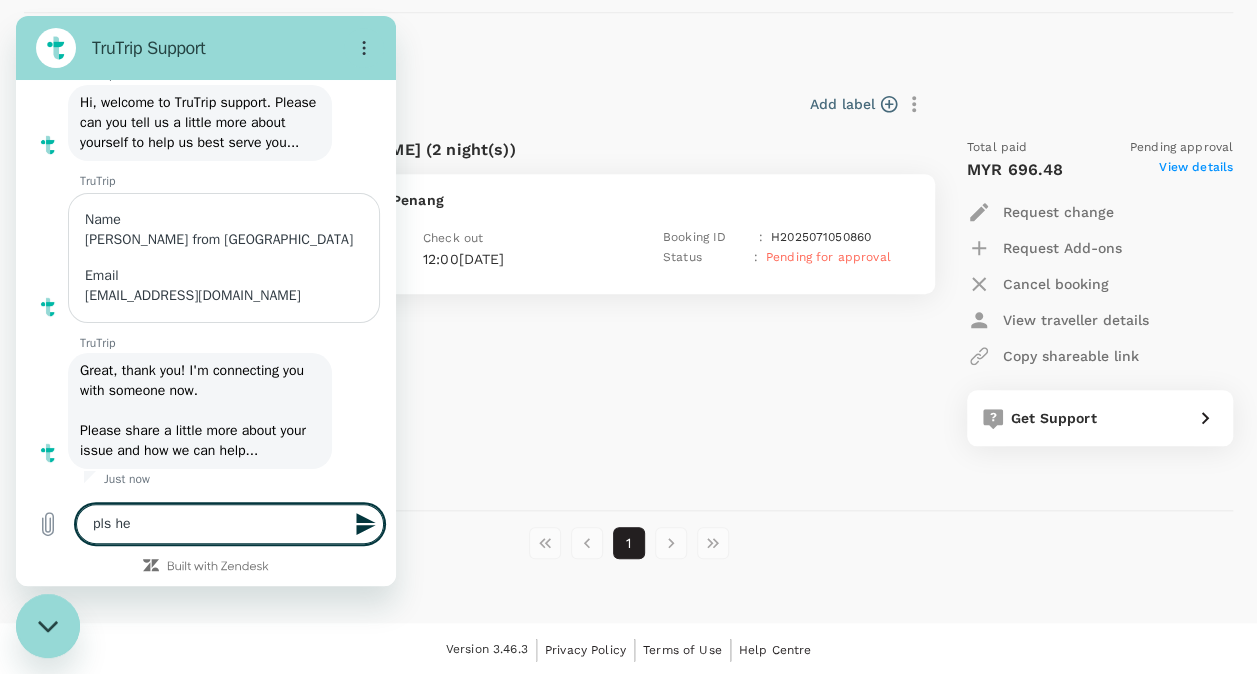 type on "pls hel" 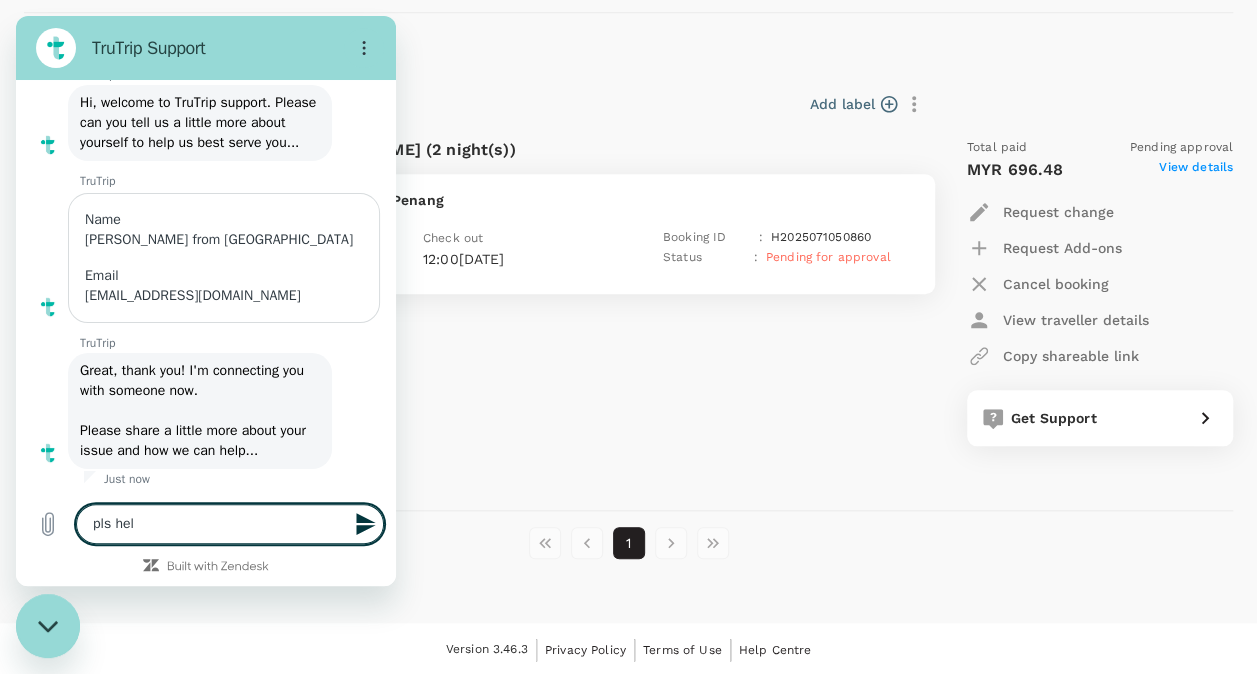 type on "pls help" 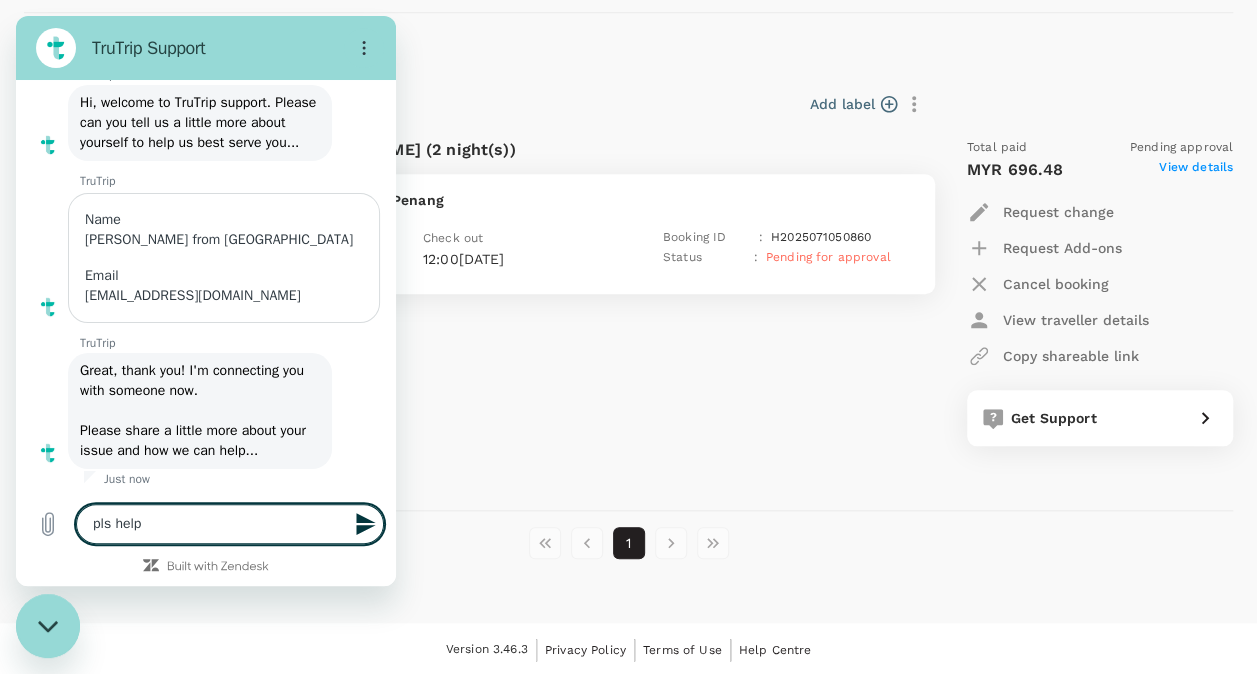 type on "pls help" 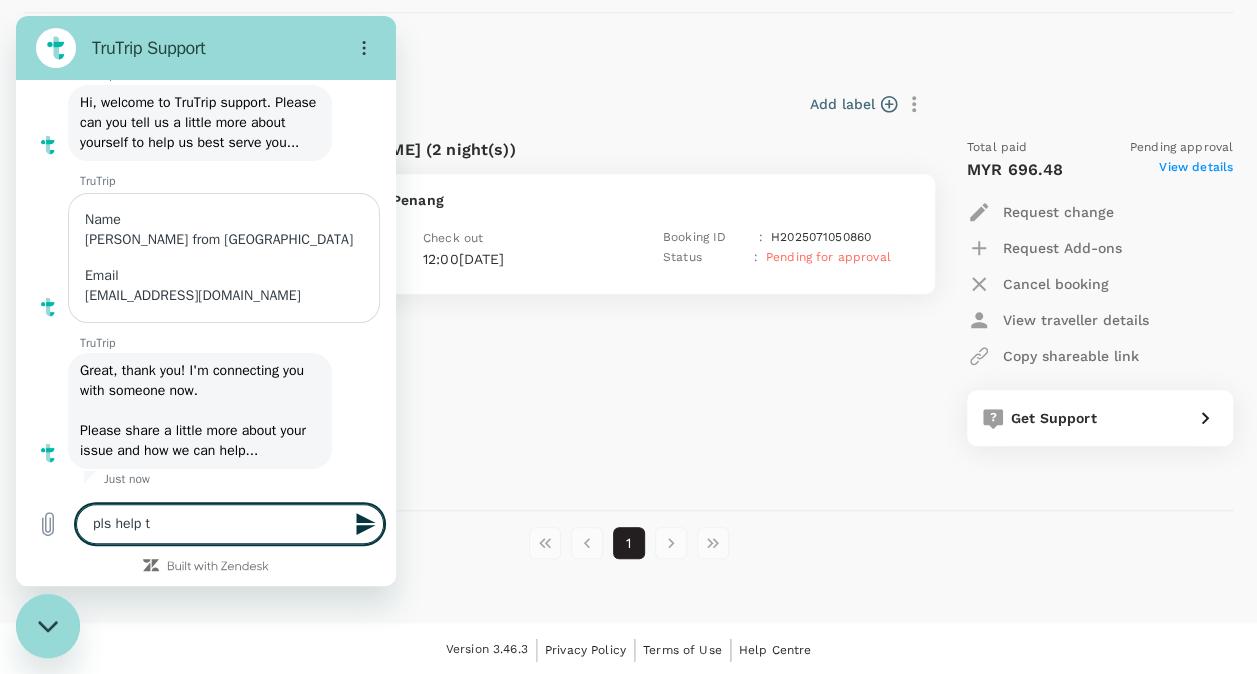 type on "pls help" 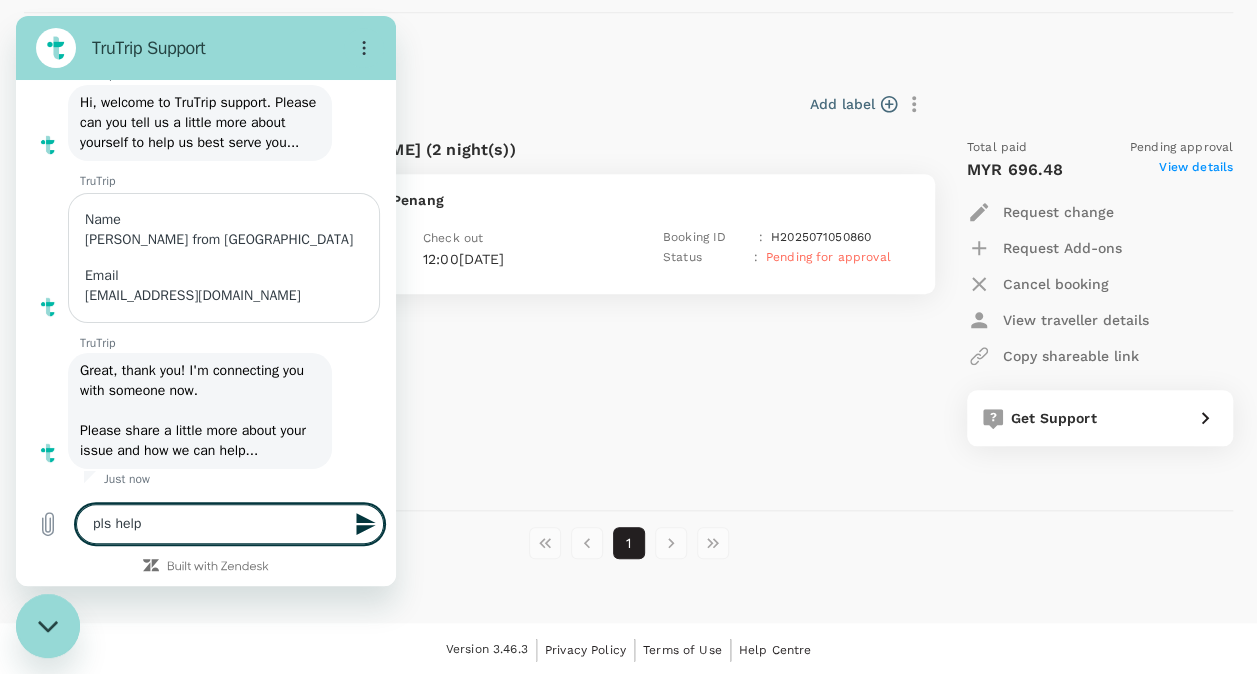 type on "pls help m" 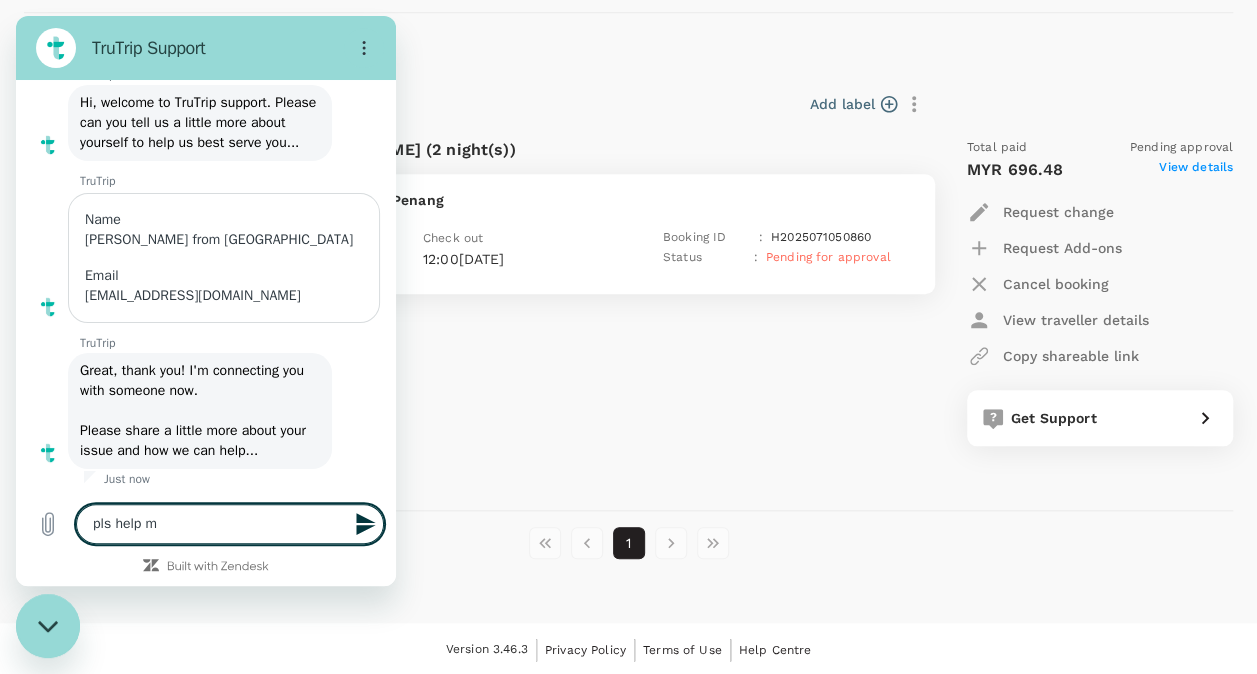 type on "pls help mr" 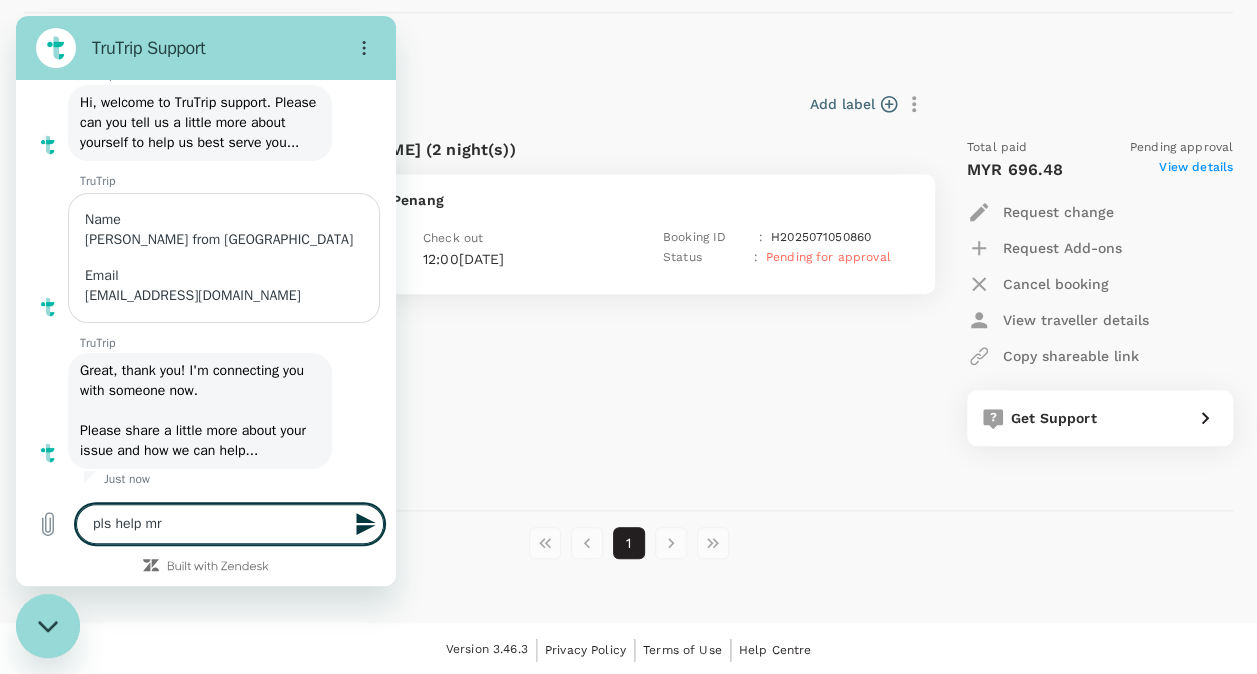 type on "pls help mr" 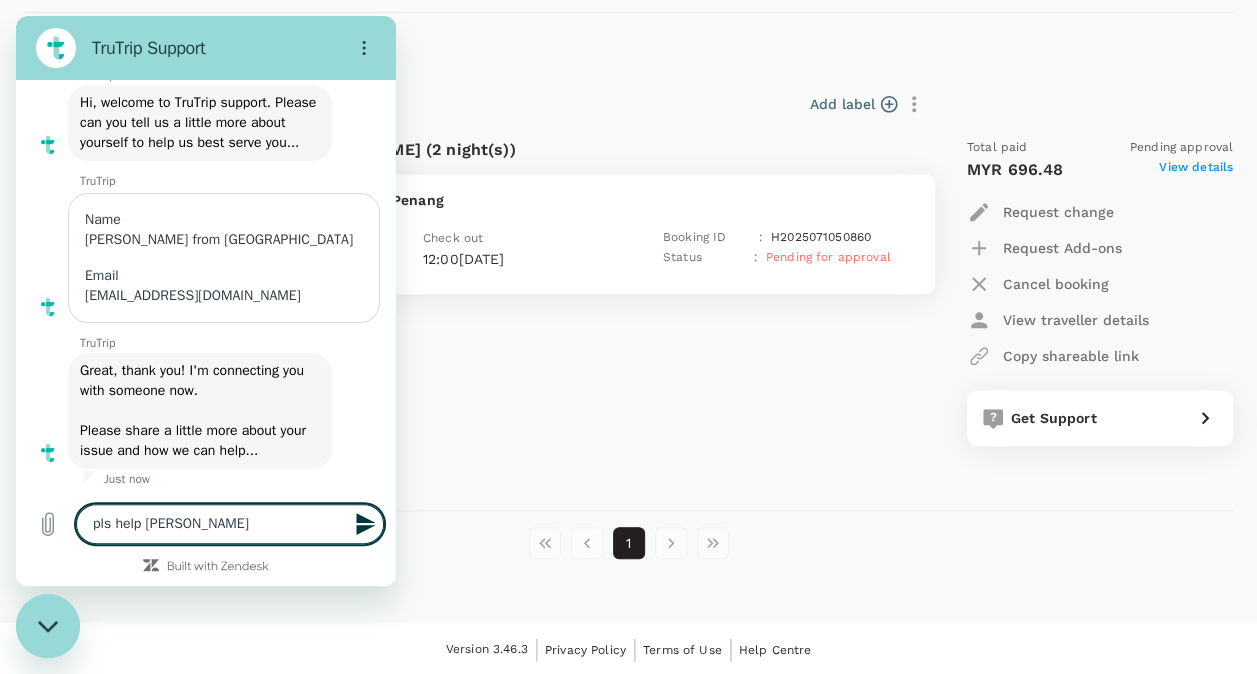 type on "pls help mr" 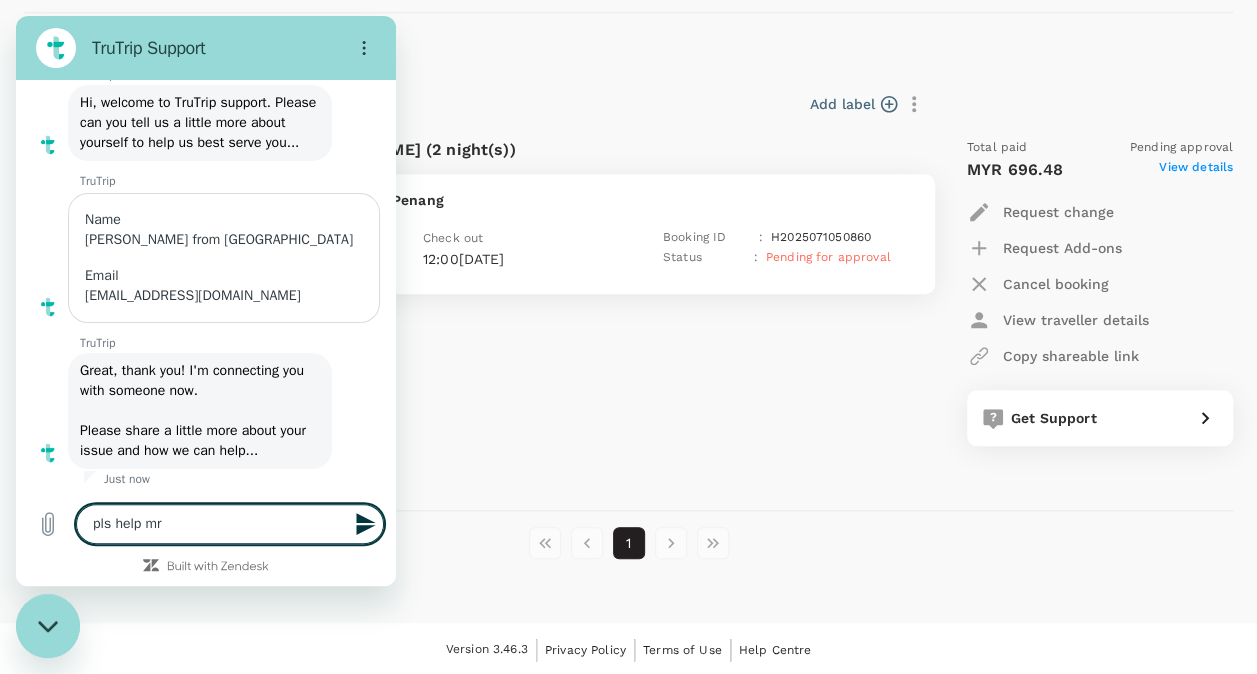 type on "pls help mr" 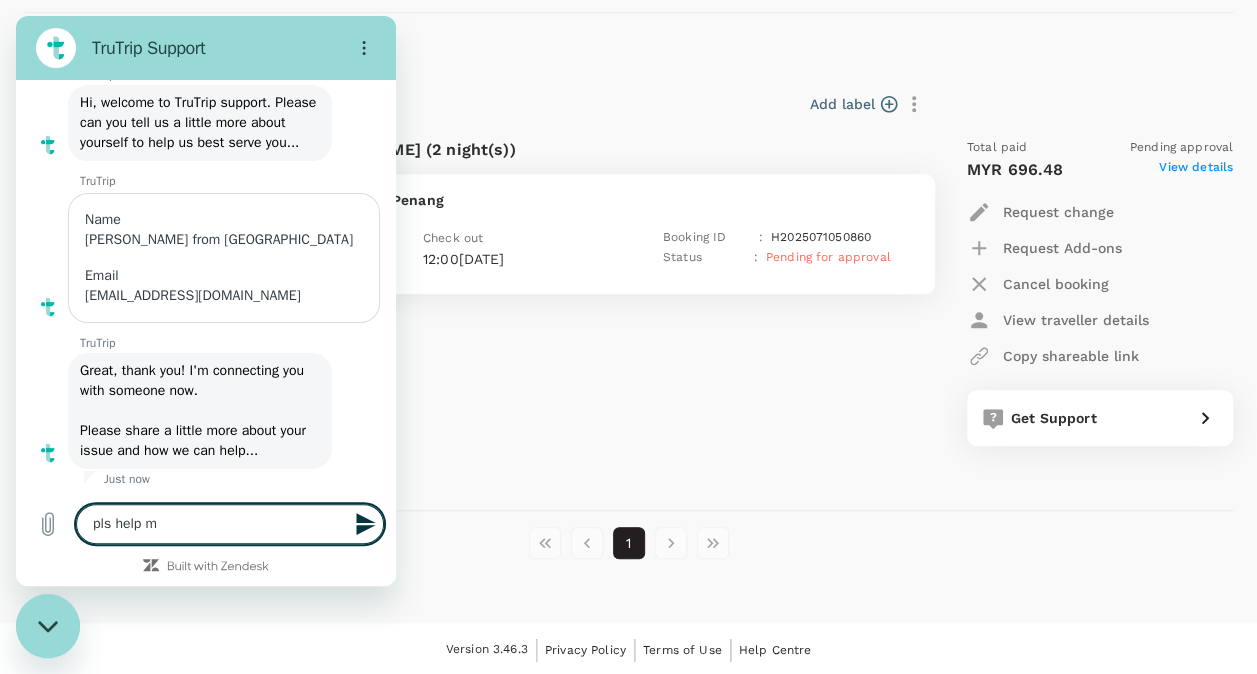 type on "pls help" 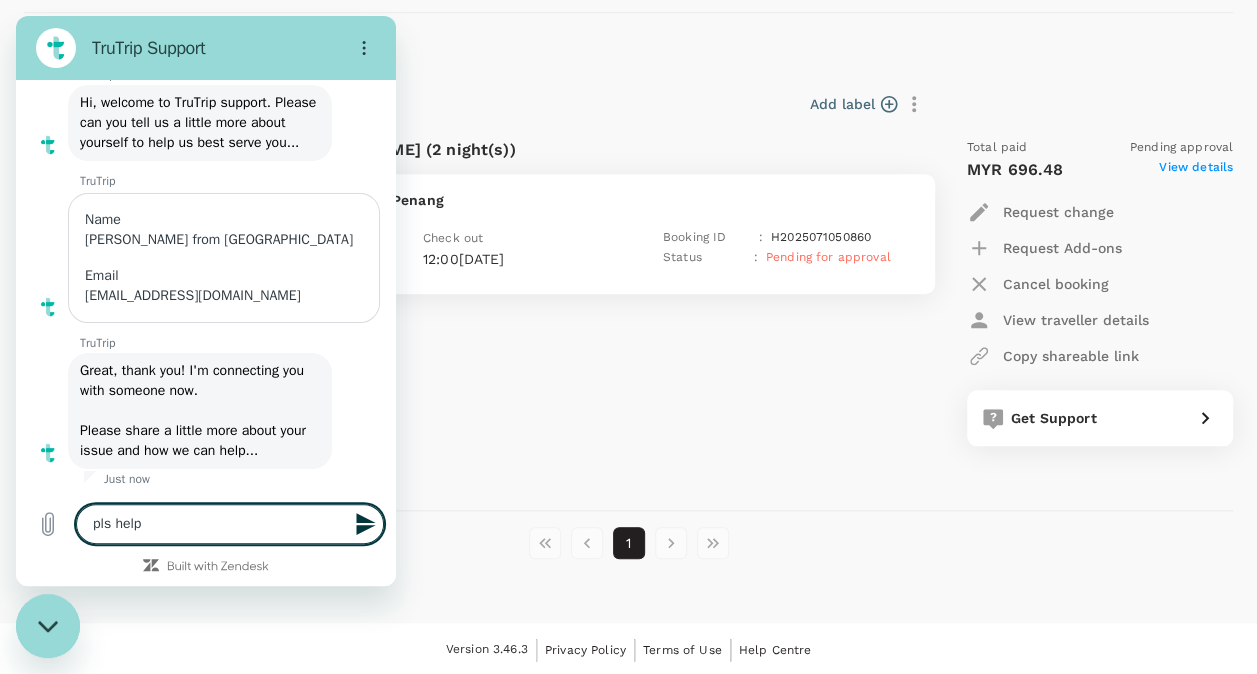 type on "pls help" 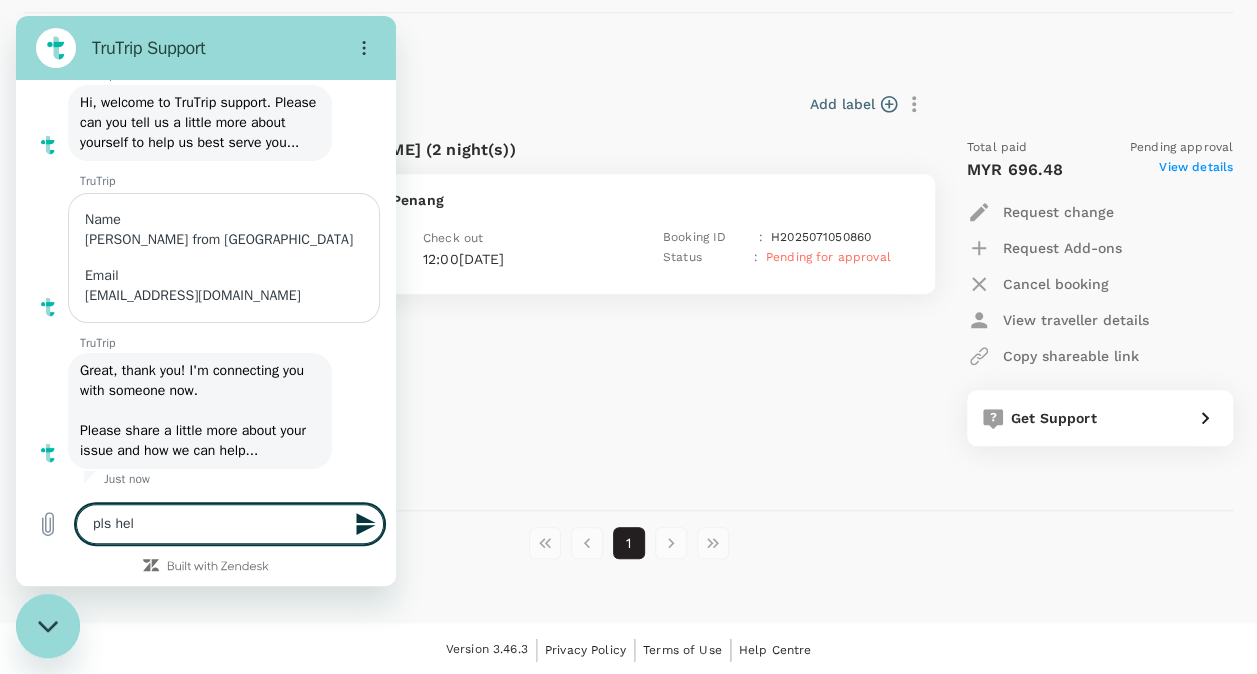 type on "pls he" 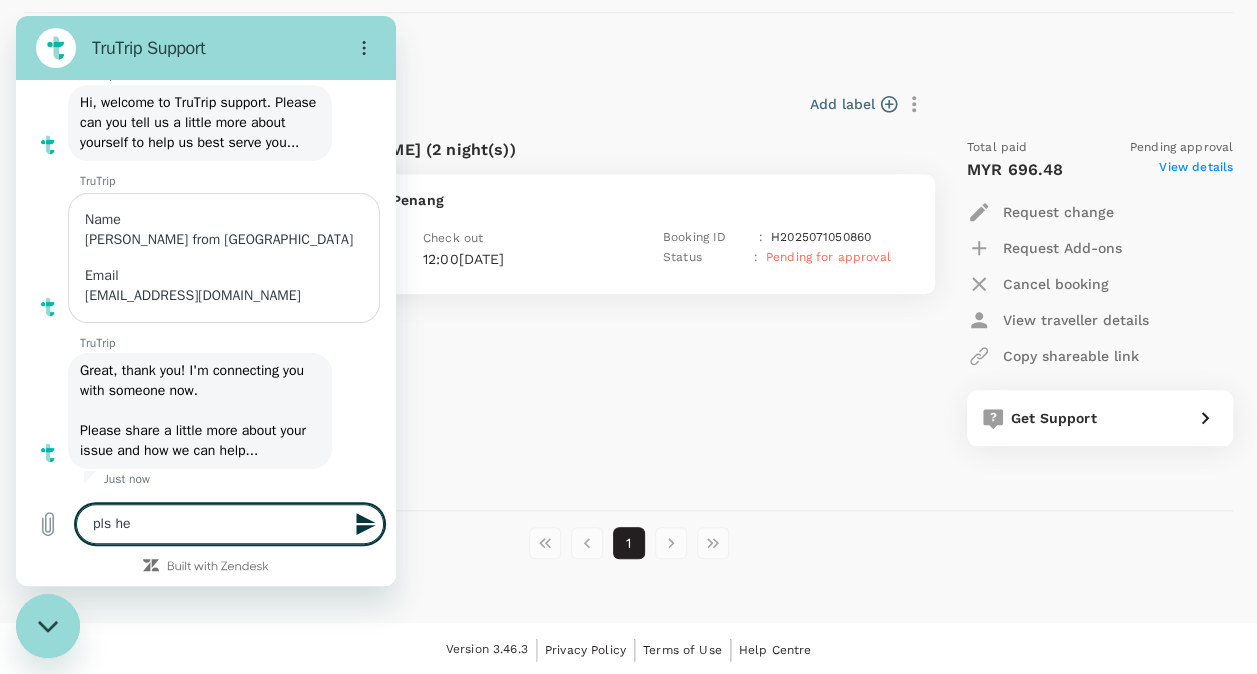 type on "pls h" 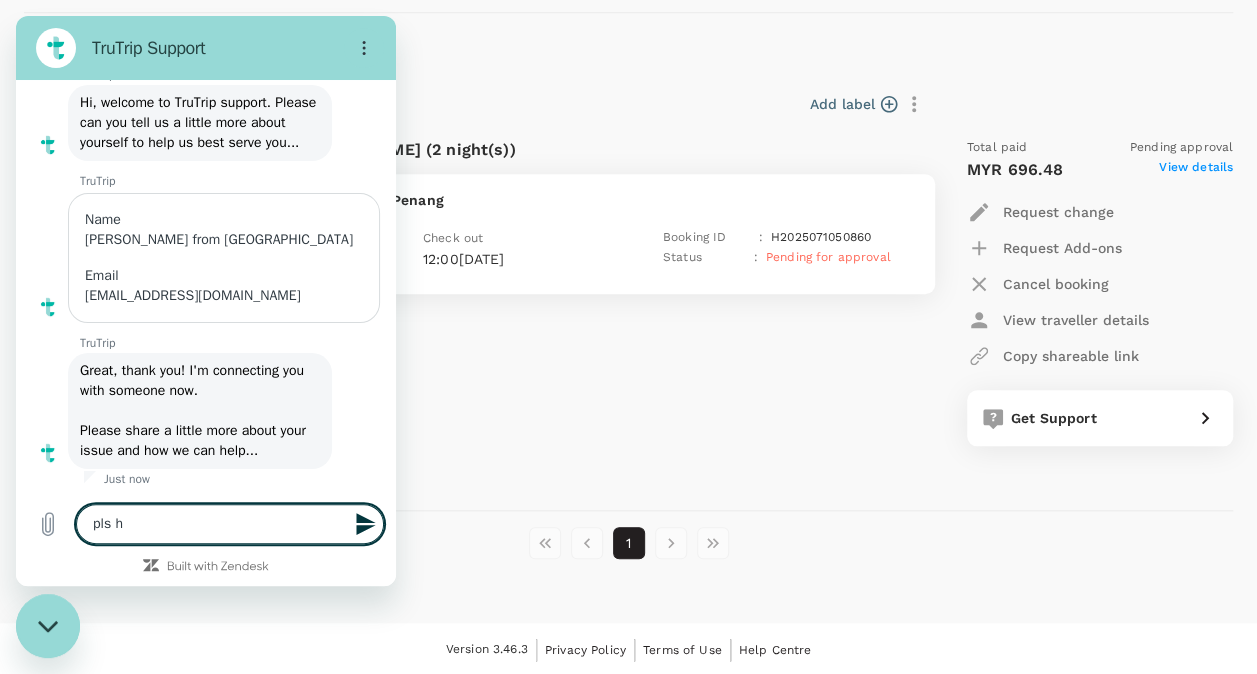 type on "pls" 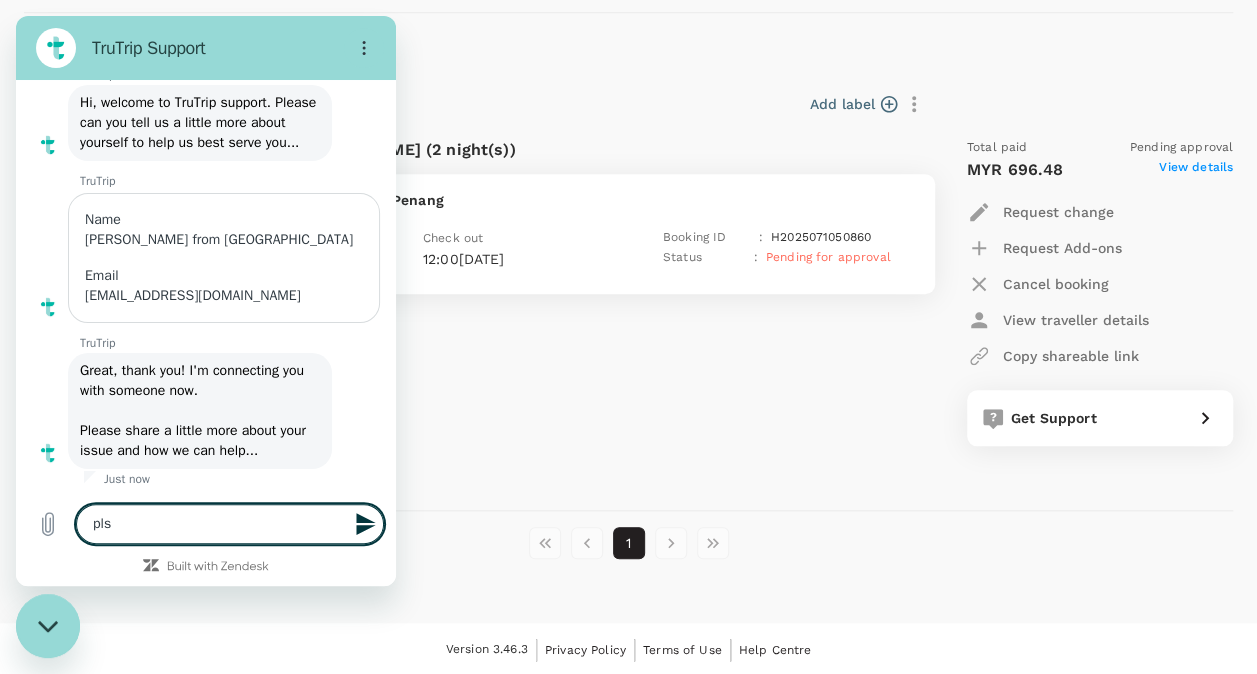 type on "pls c" 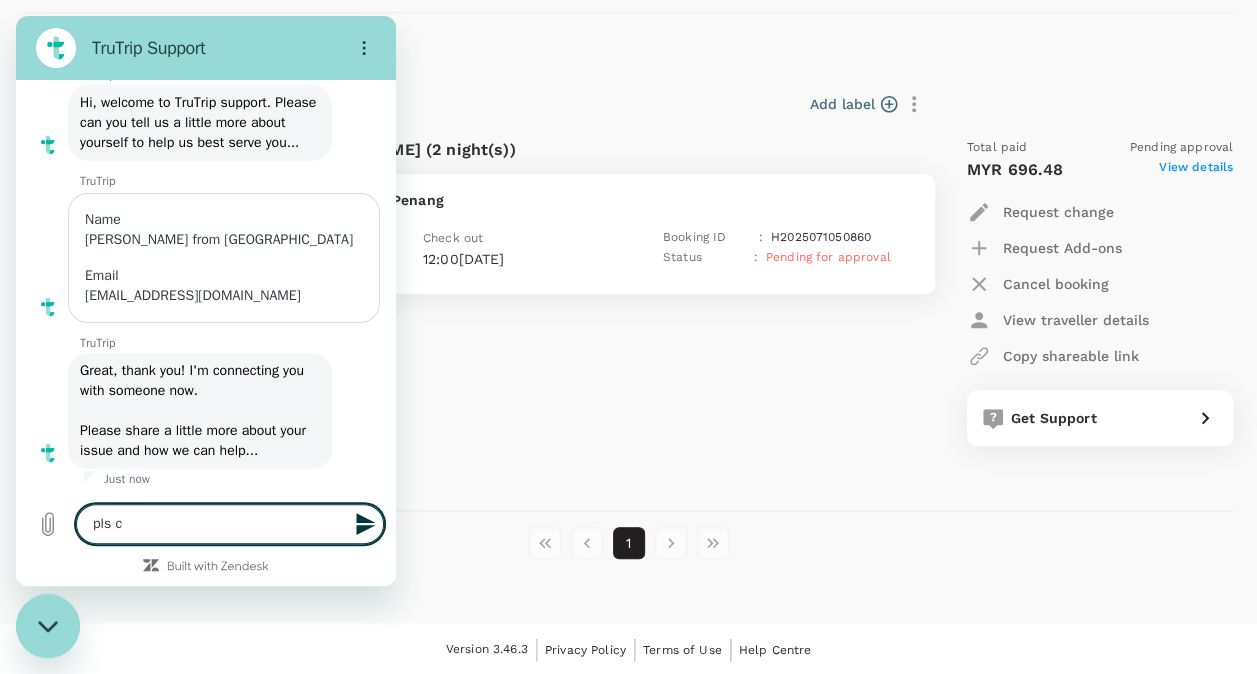 type on "pls ch" 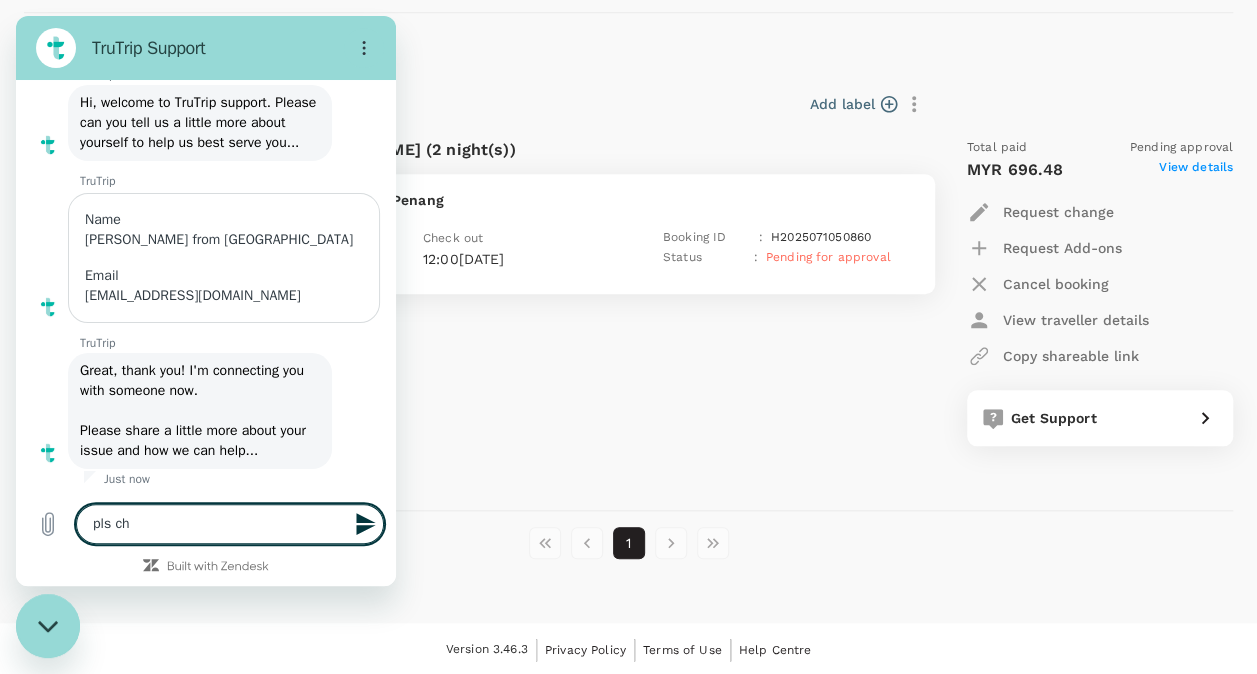 type on "pls che" 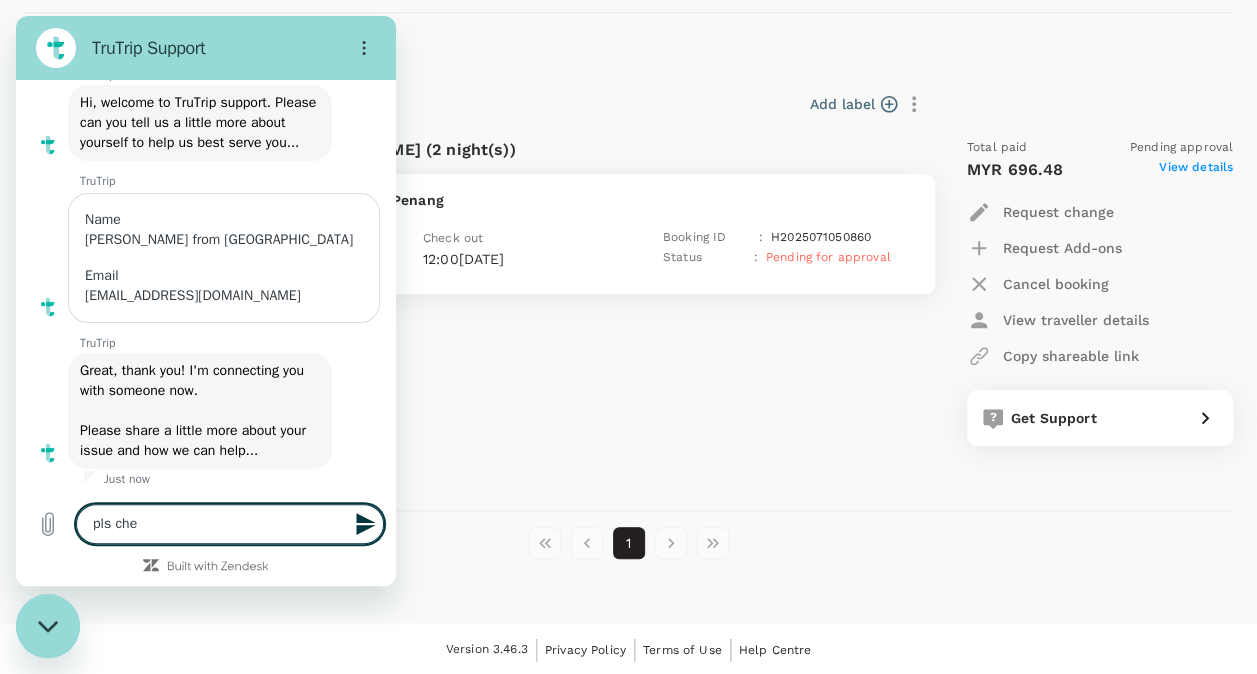 type on "pls chec" 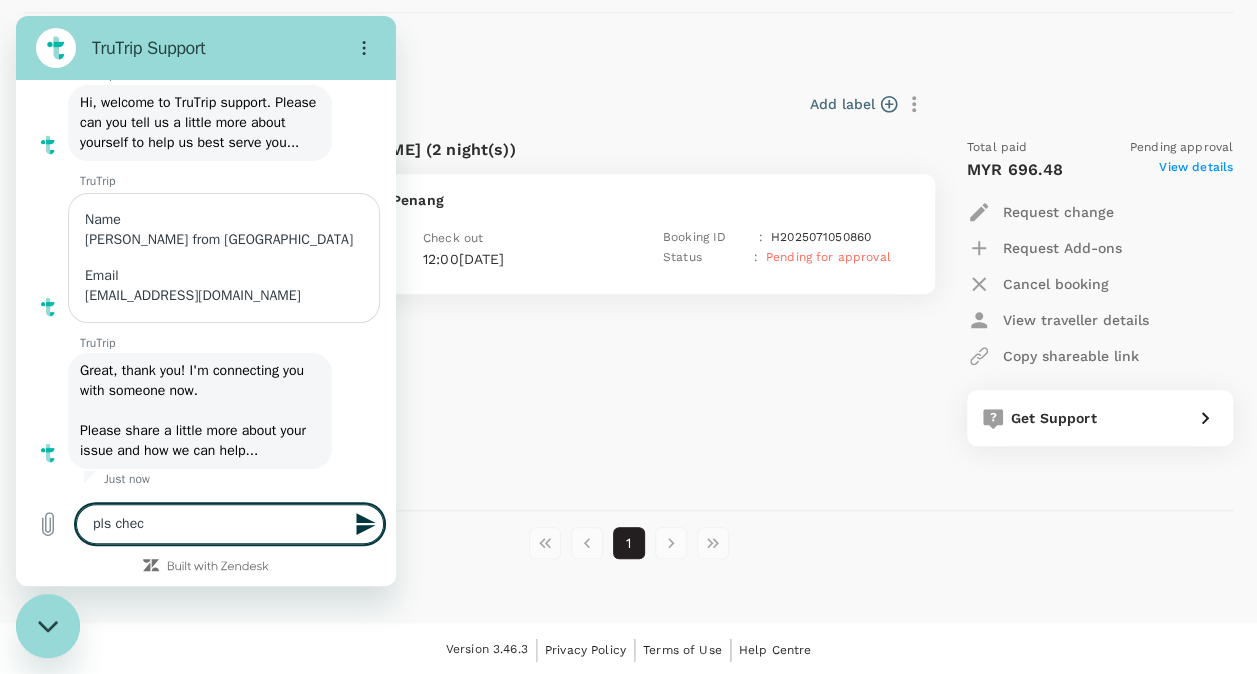 type on "x" 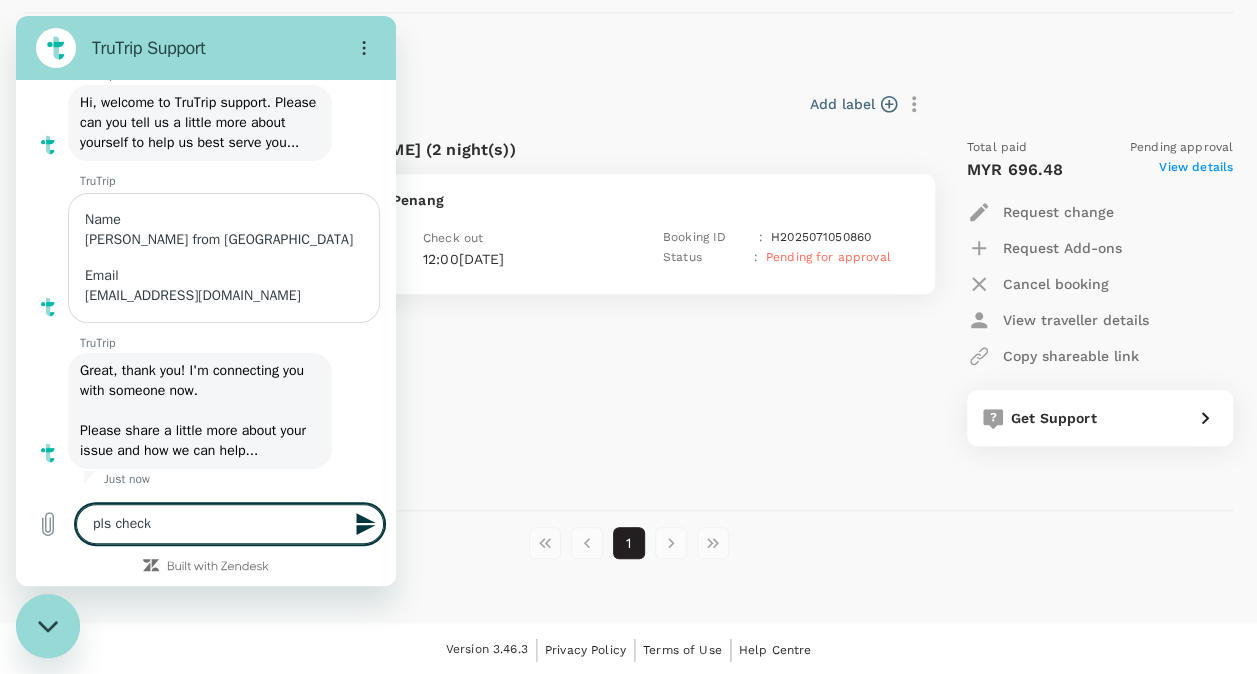 type on "pls check" 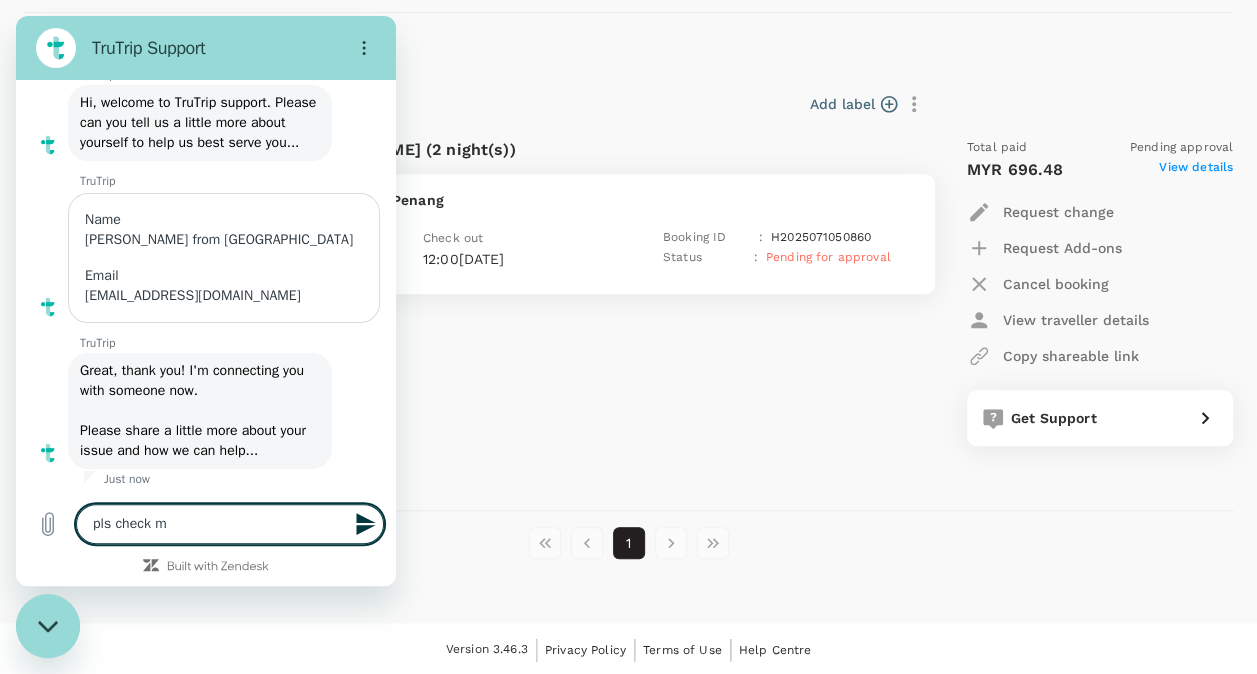type on "pls check my" 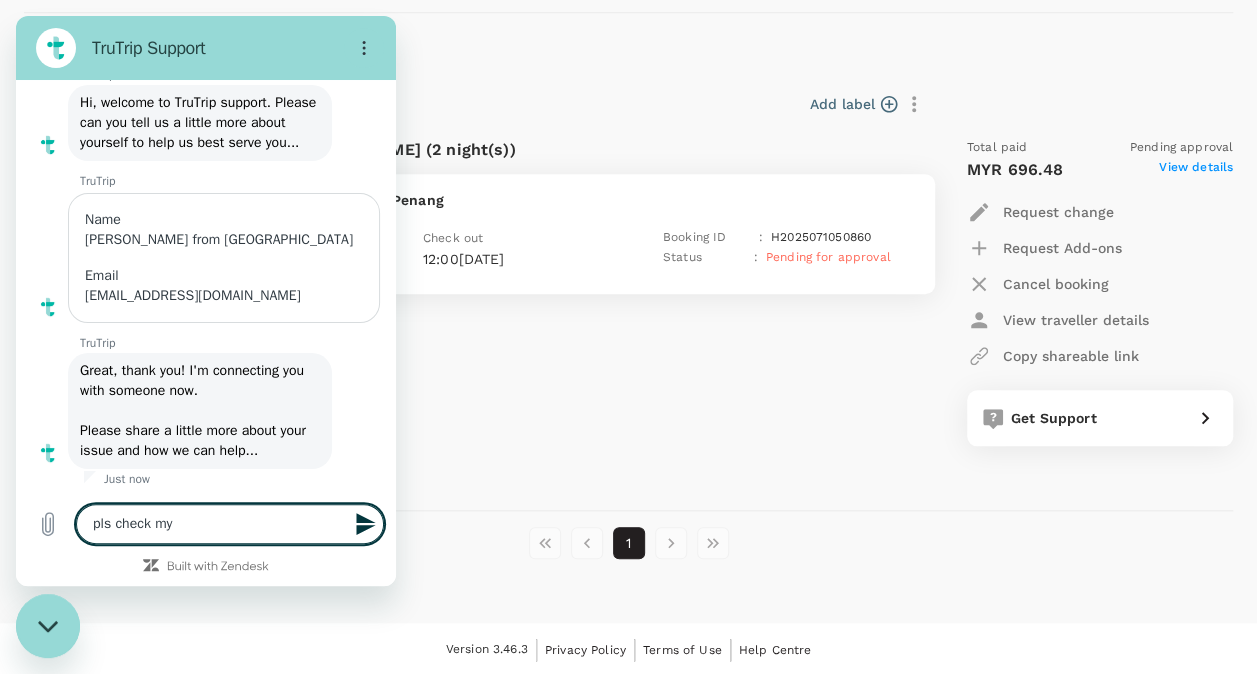 type on "pls check my" 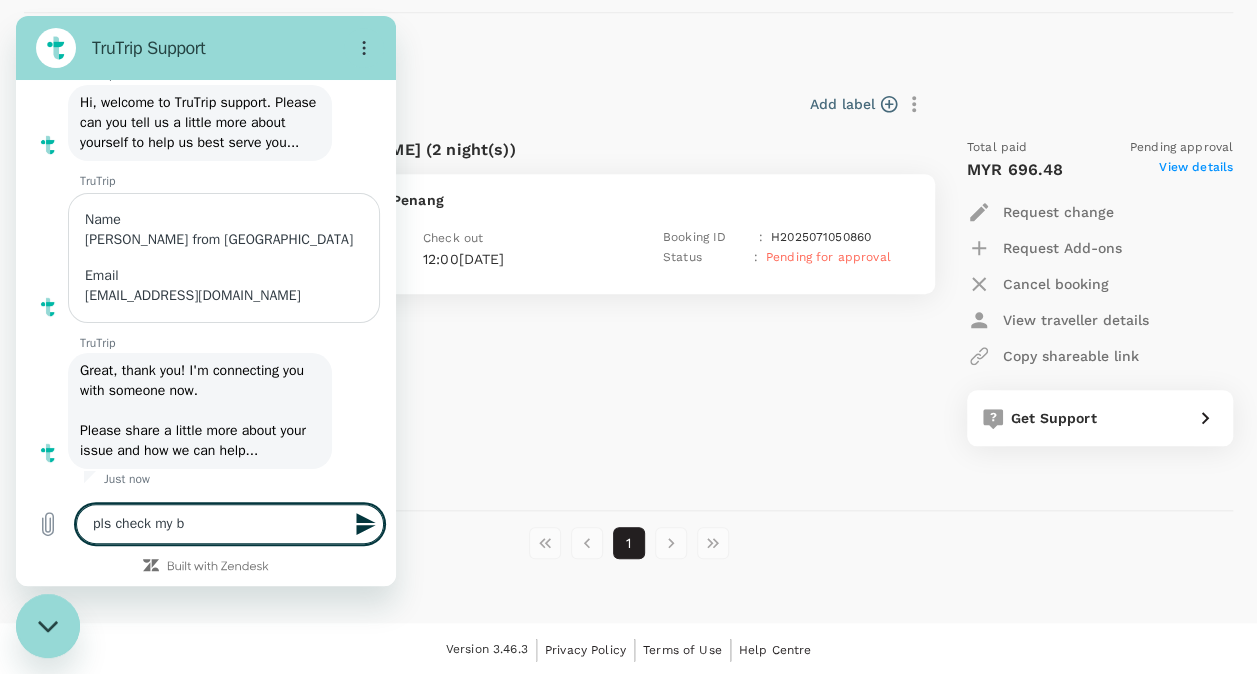 type on "pls check my bo" 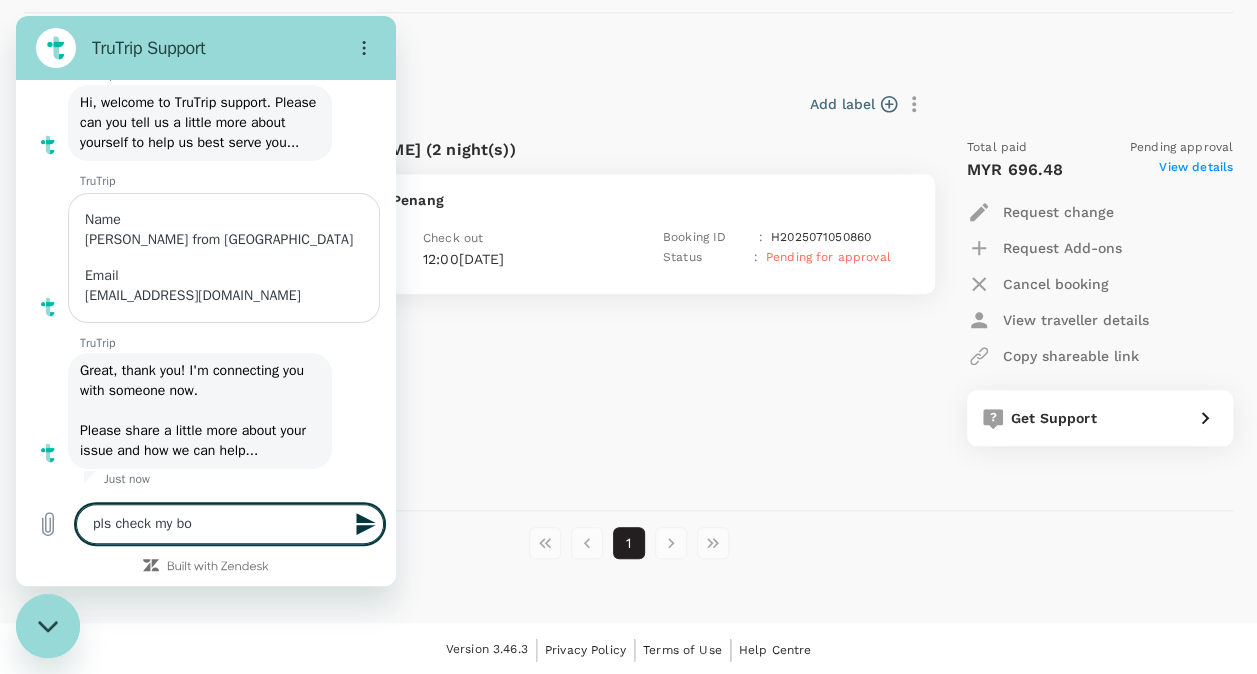 type on "pls check my boo" 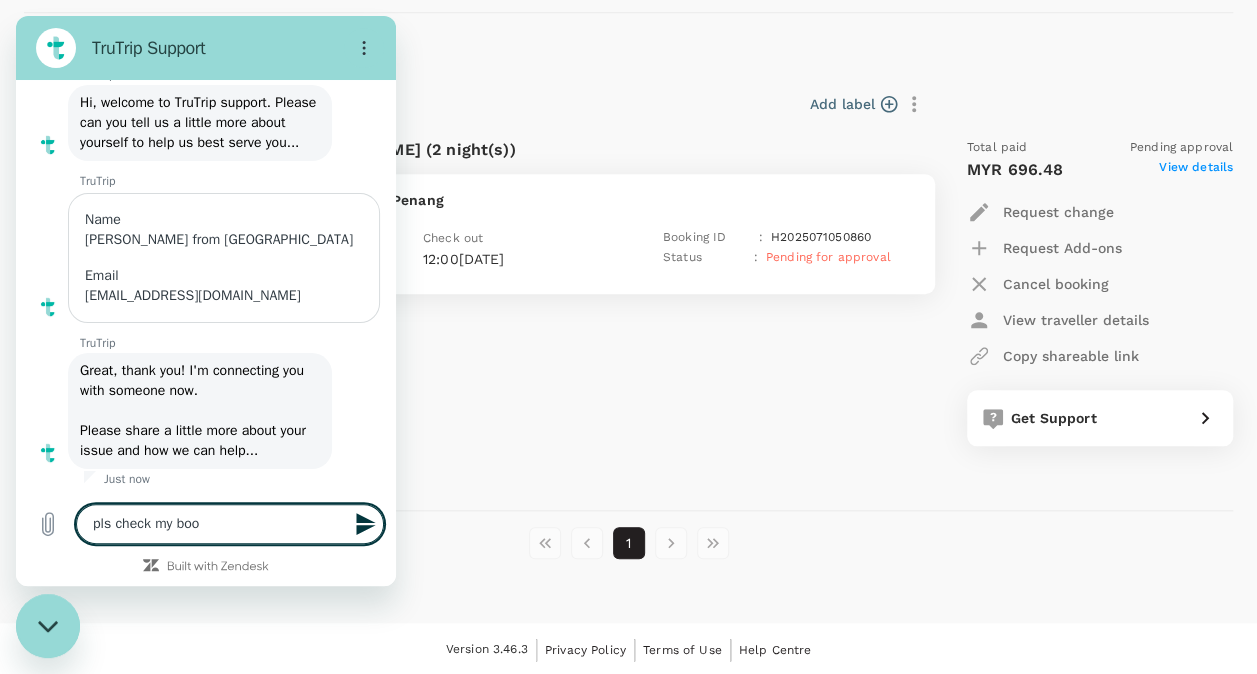 type on "pls check my book" 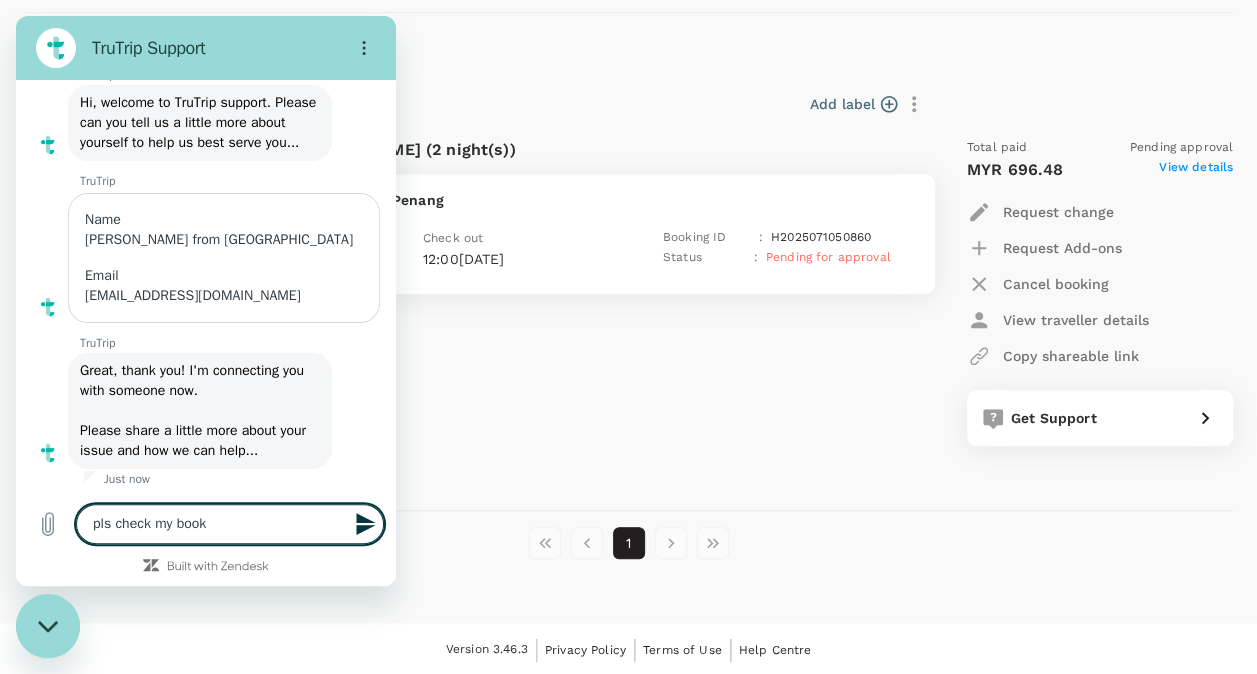 type on "pls check my booki" 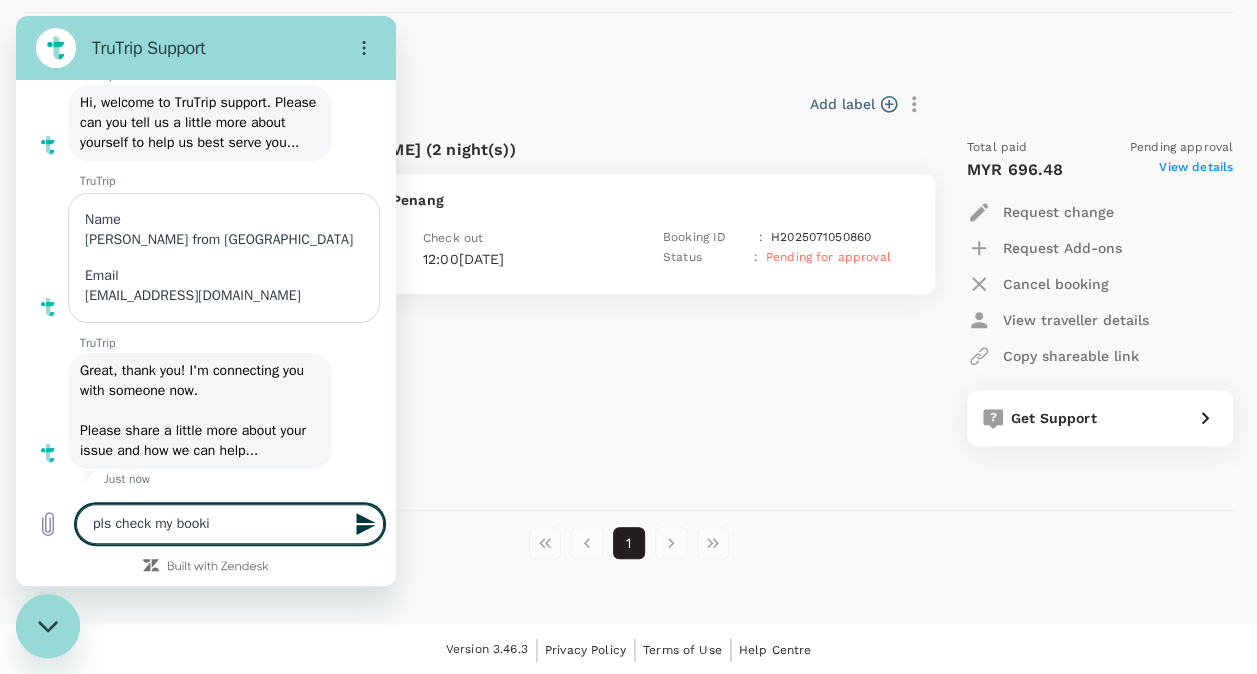 type on "pls check my bookin" 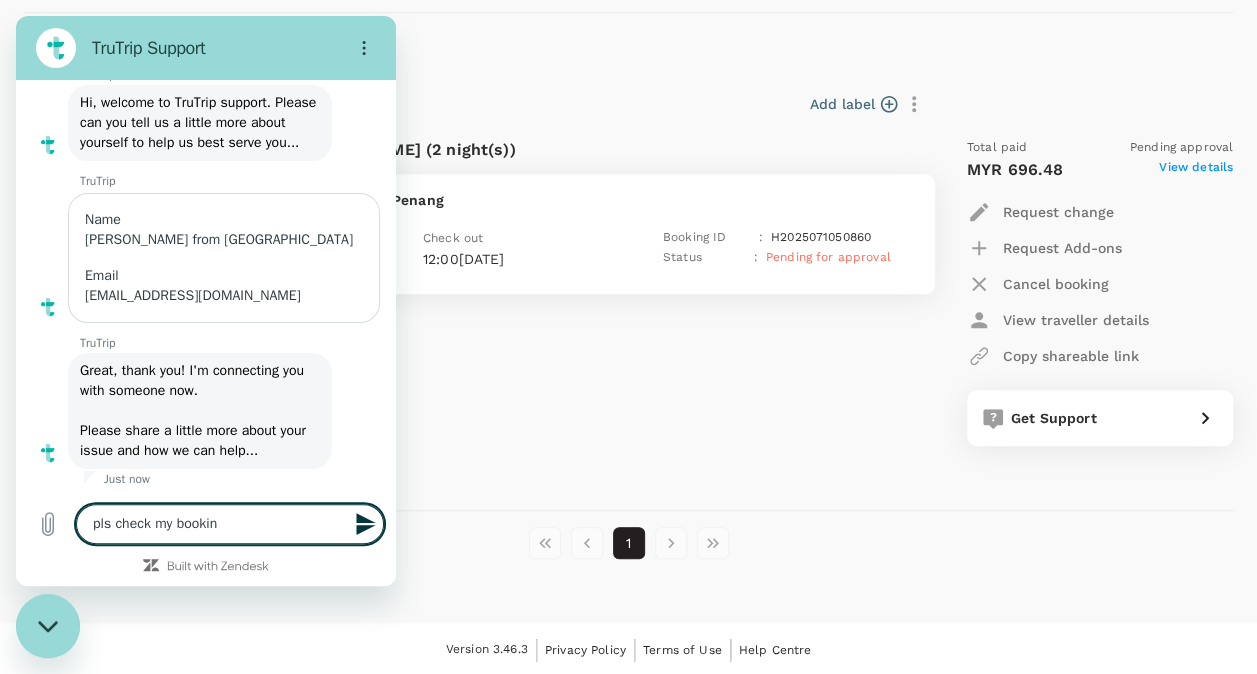 type on "pls check my booking" 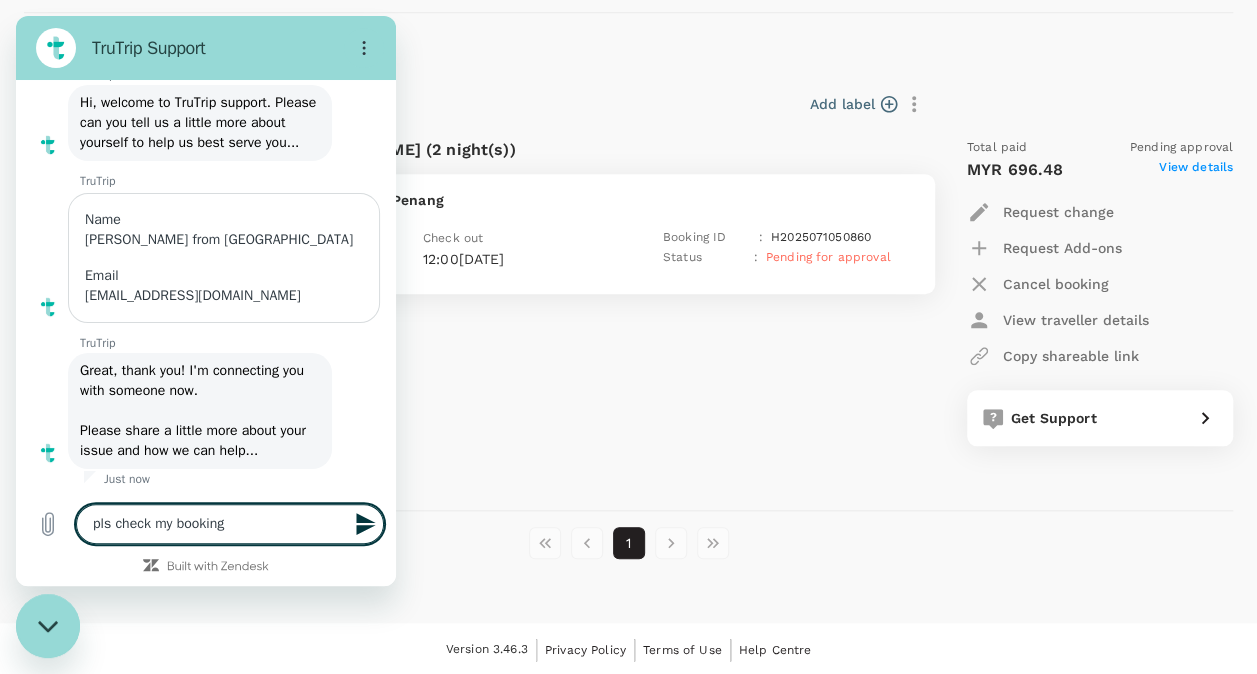 type on "pls check my booking" 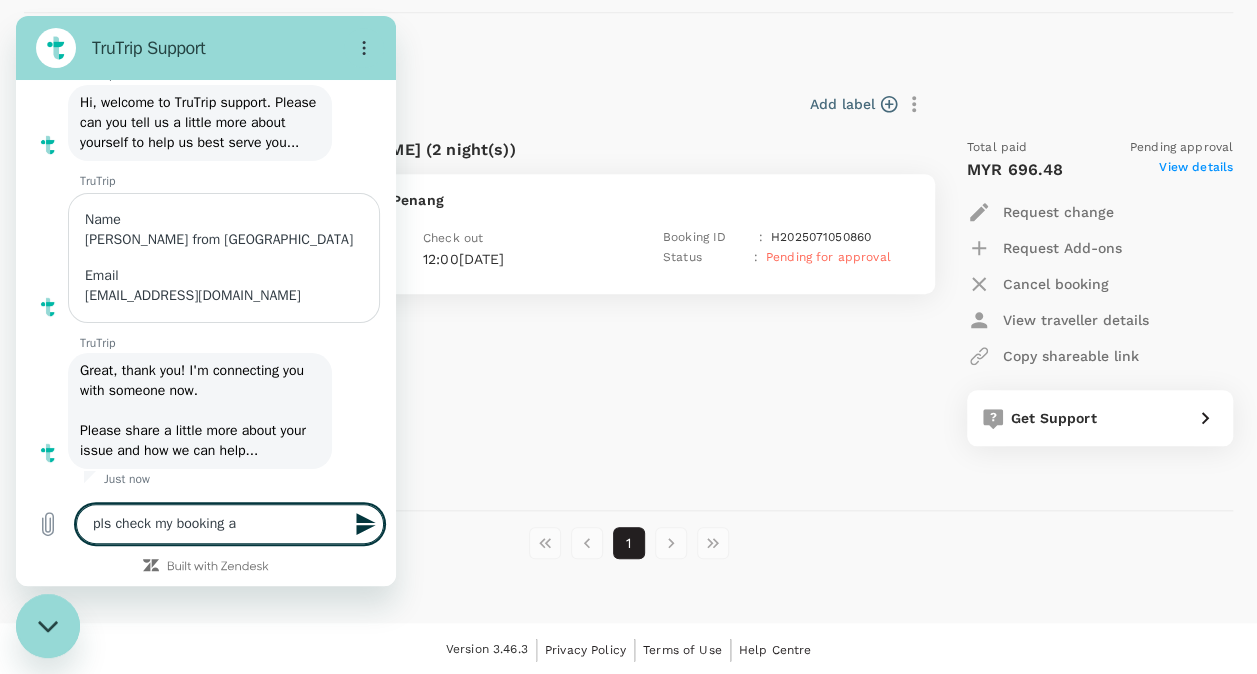 type on "pls check my booking ap" 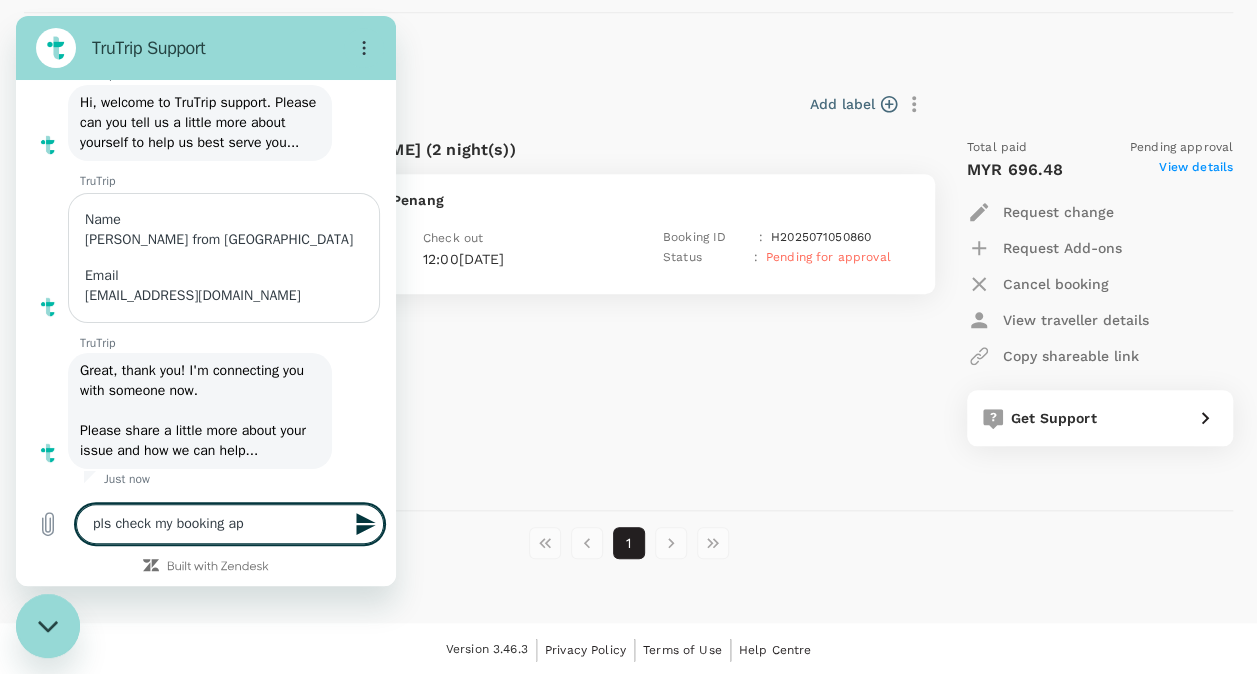 type on "pls check my booking app" 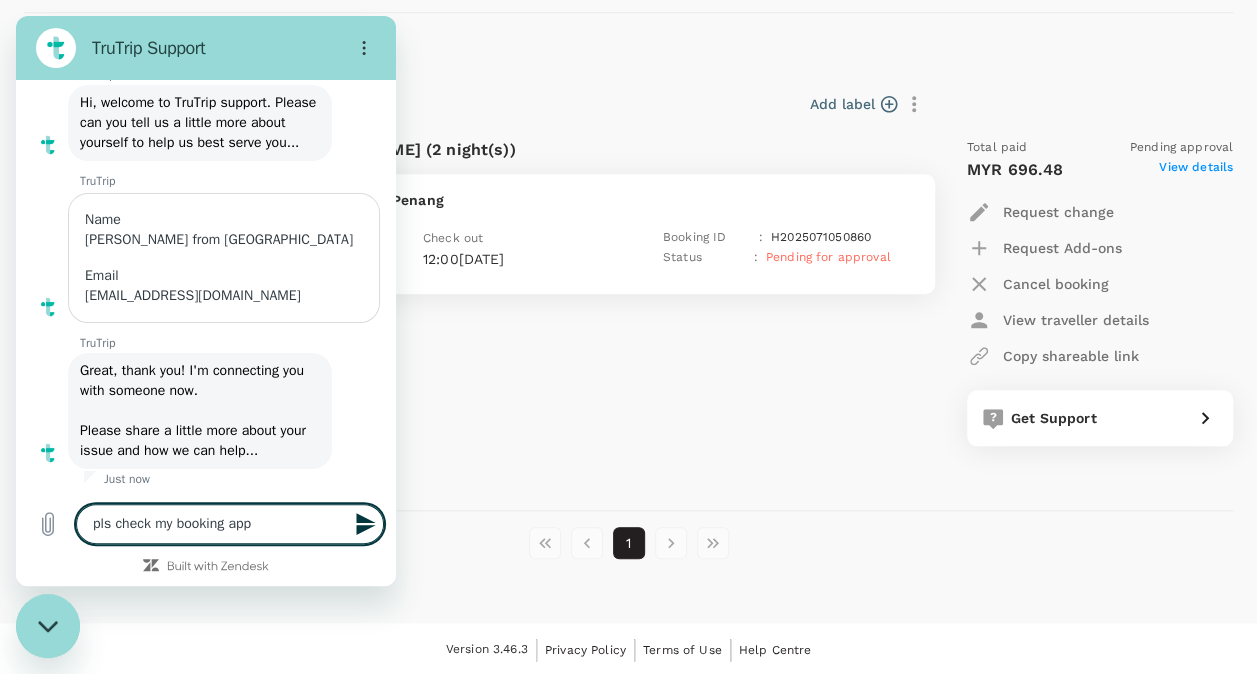 type on "pls check my booking appr" 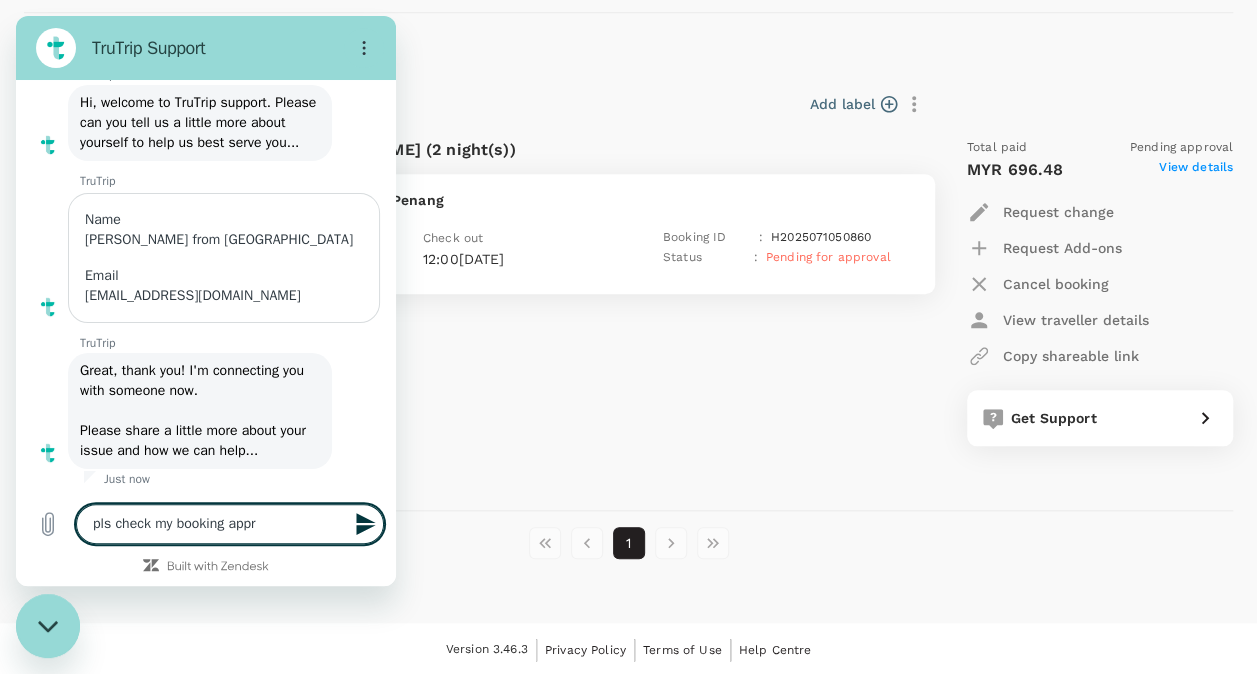 type on "pls check my booking appro" 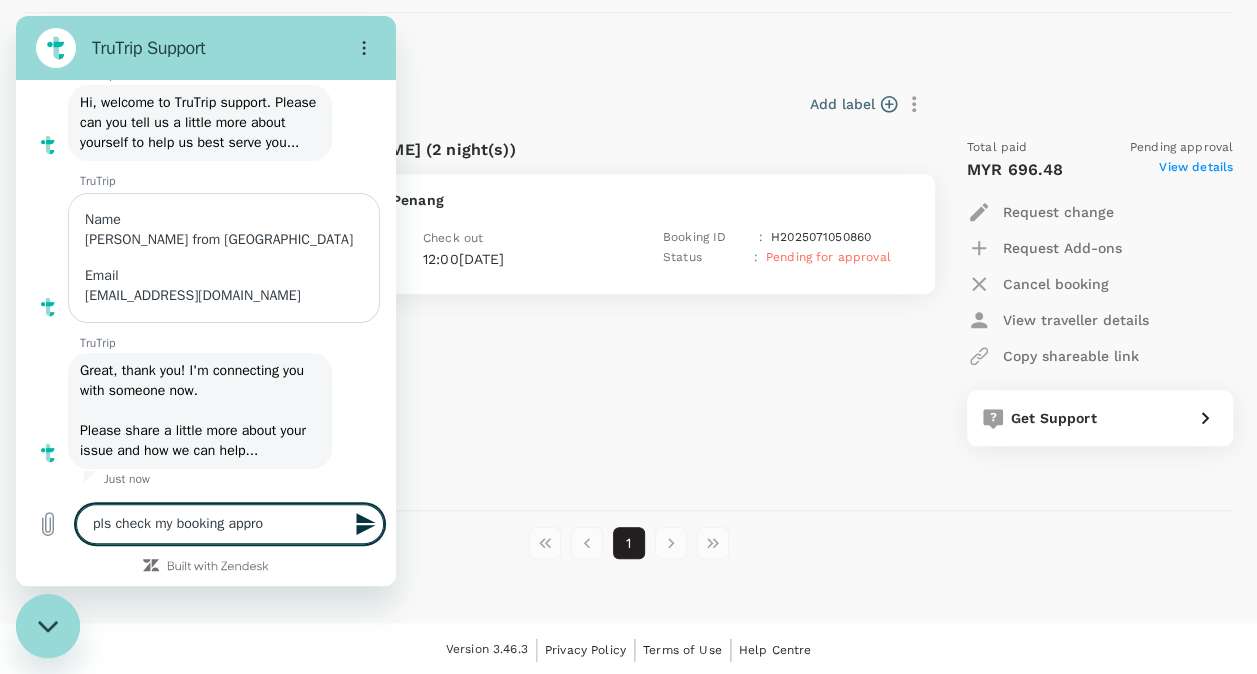 type on "pls check my booking approv" 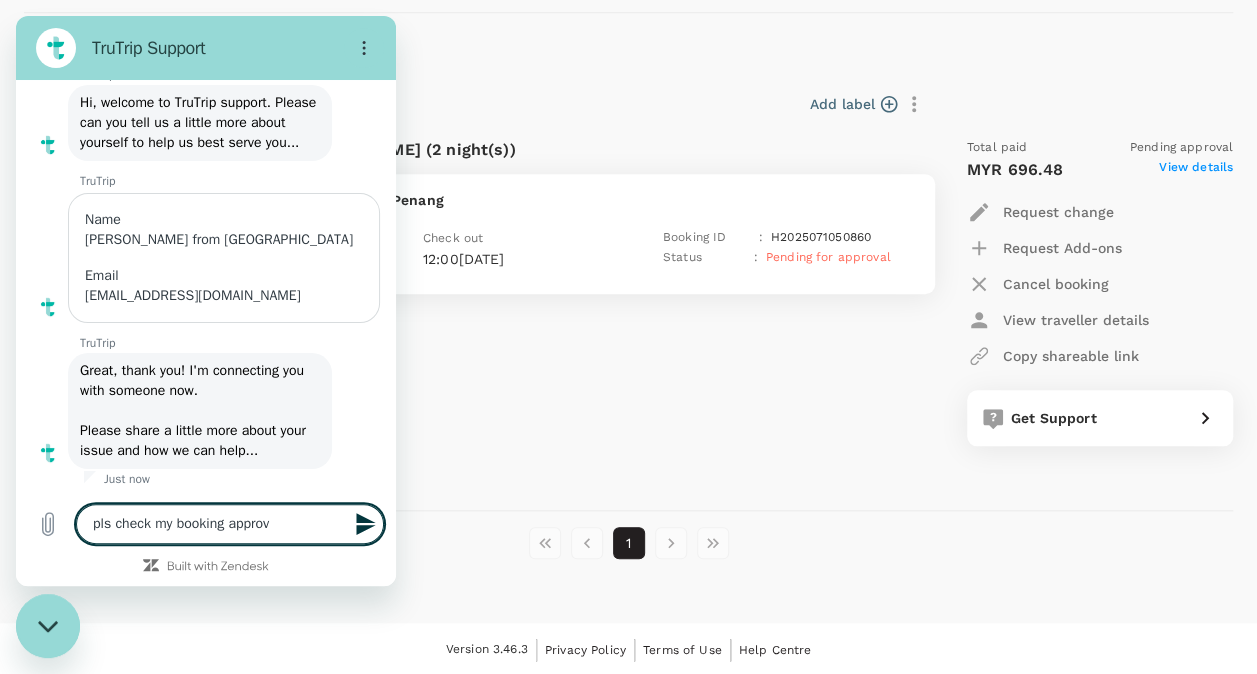 type on "pls check my booking approva" 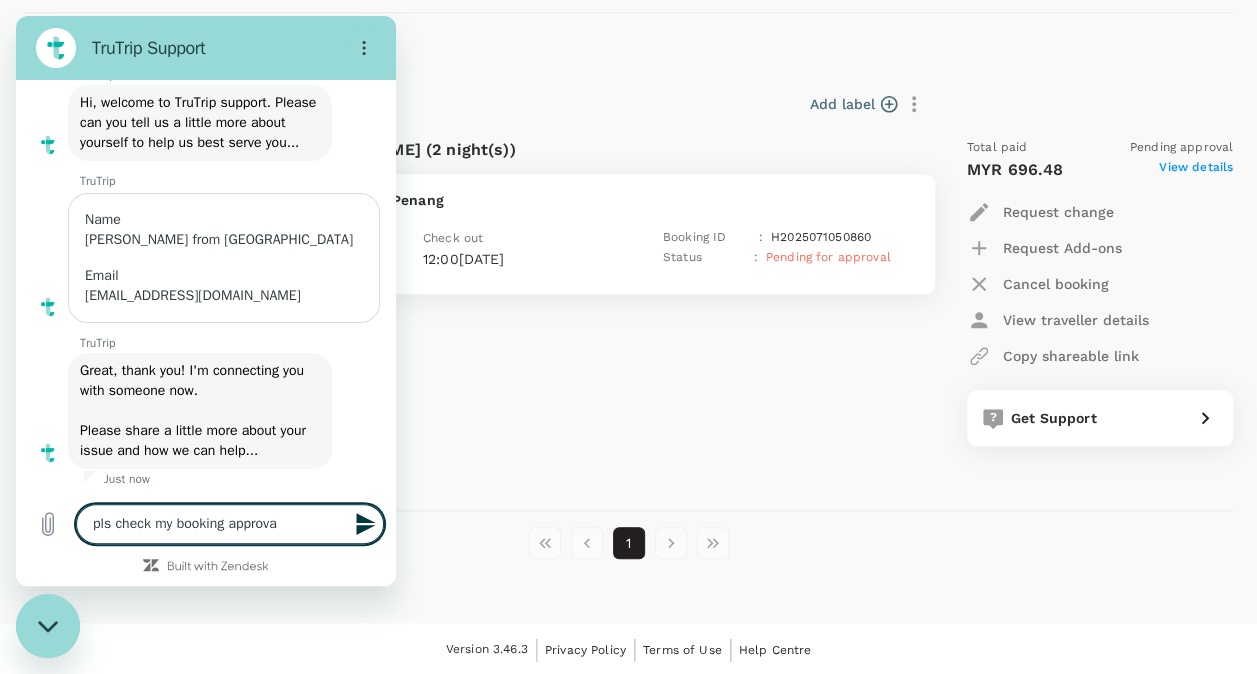 type on "pls check my booking approval" 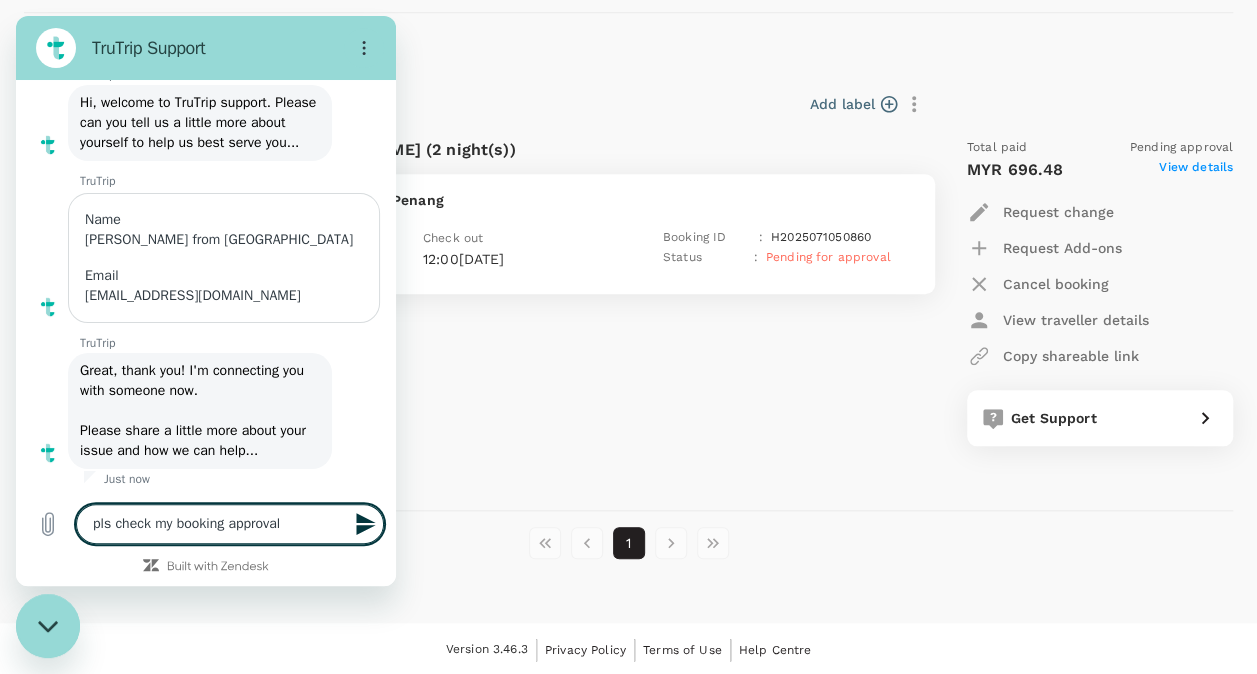type on "pls check my booking approval" 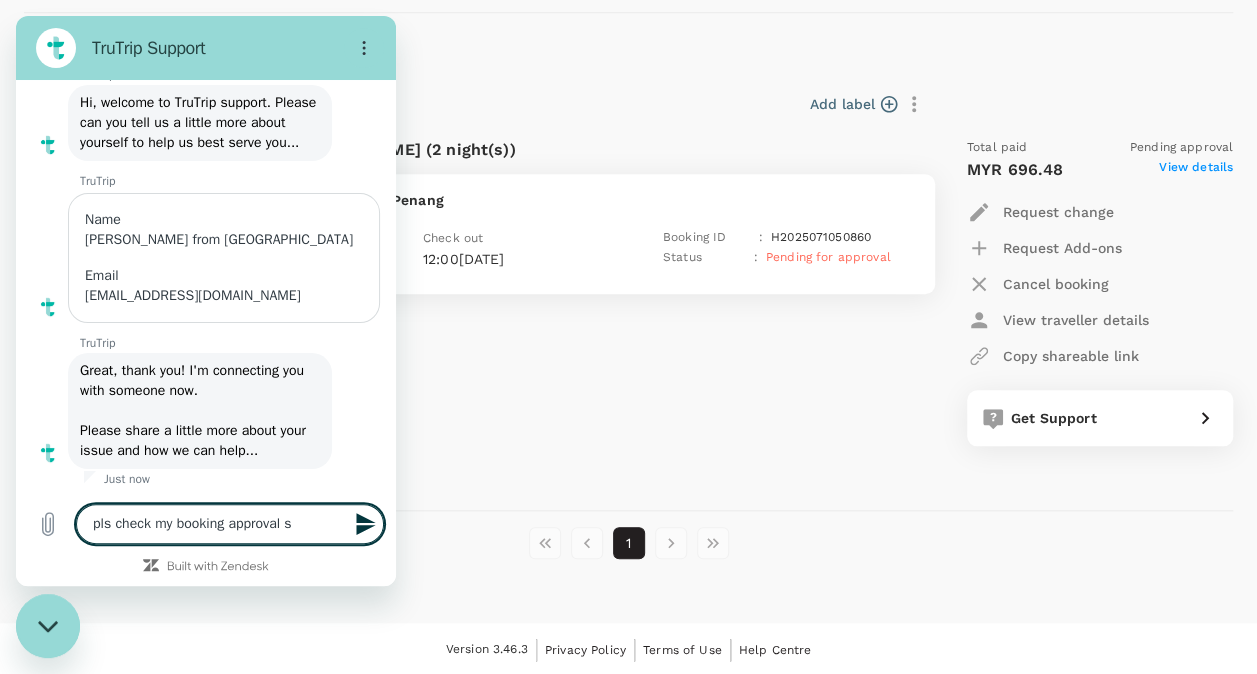 type on "pls check my booking approval st" 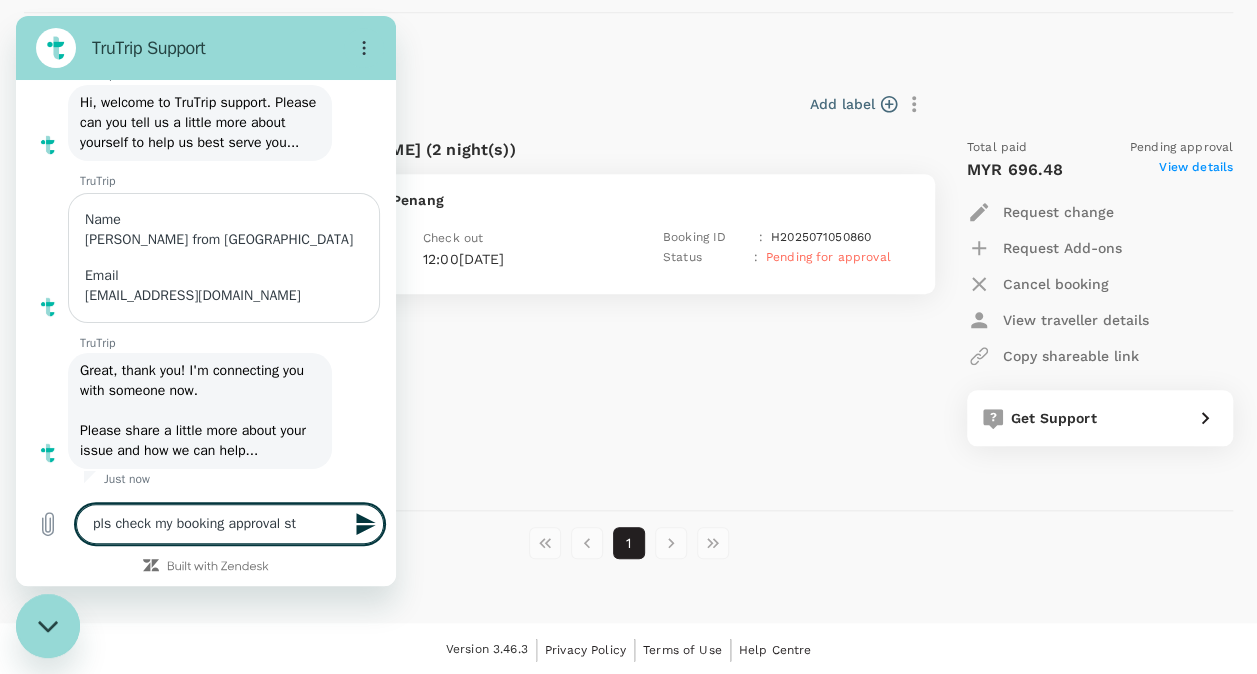 type on "pls check my booking approval sta" 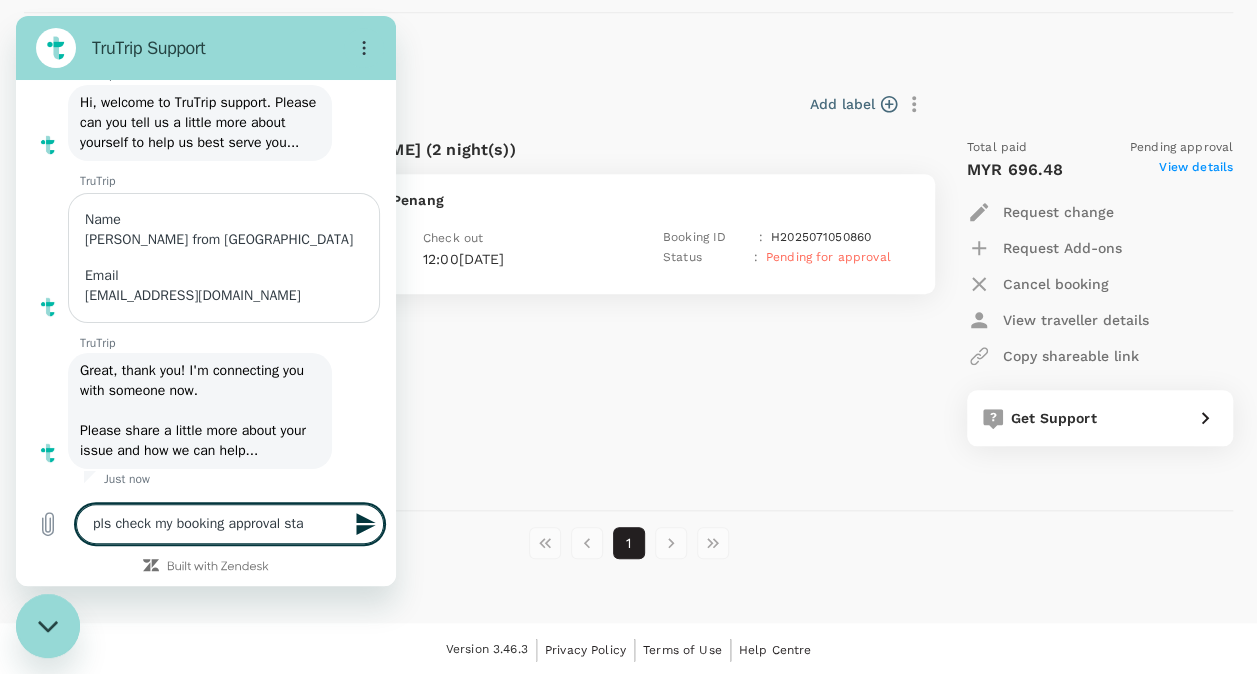 type on "pls check my booking approval stat" 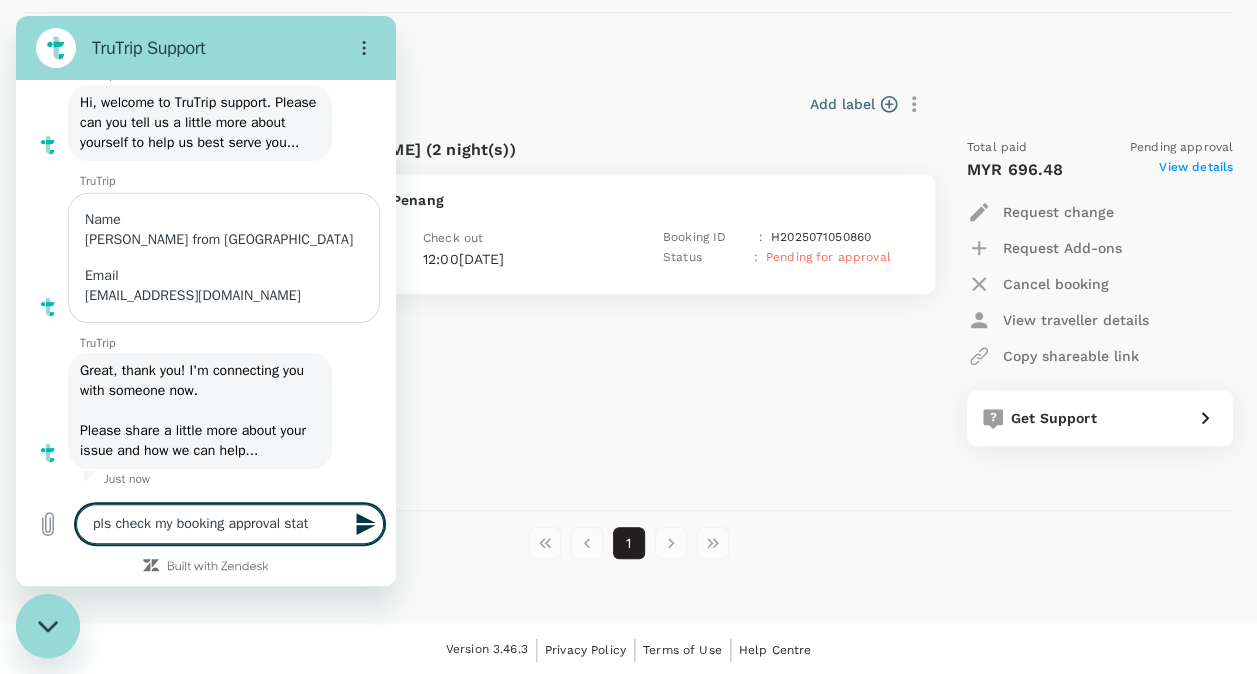 type on "pls check my booking approval statu" 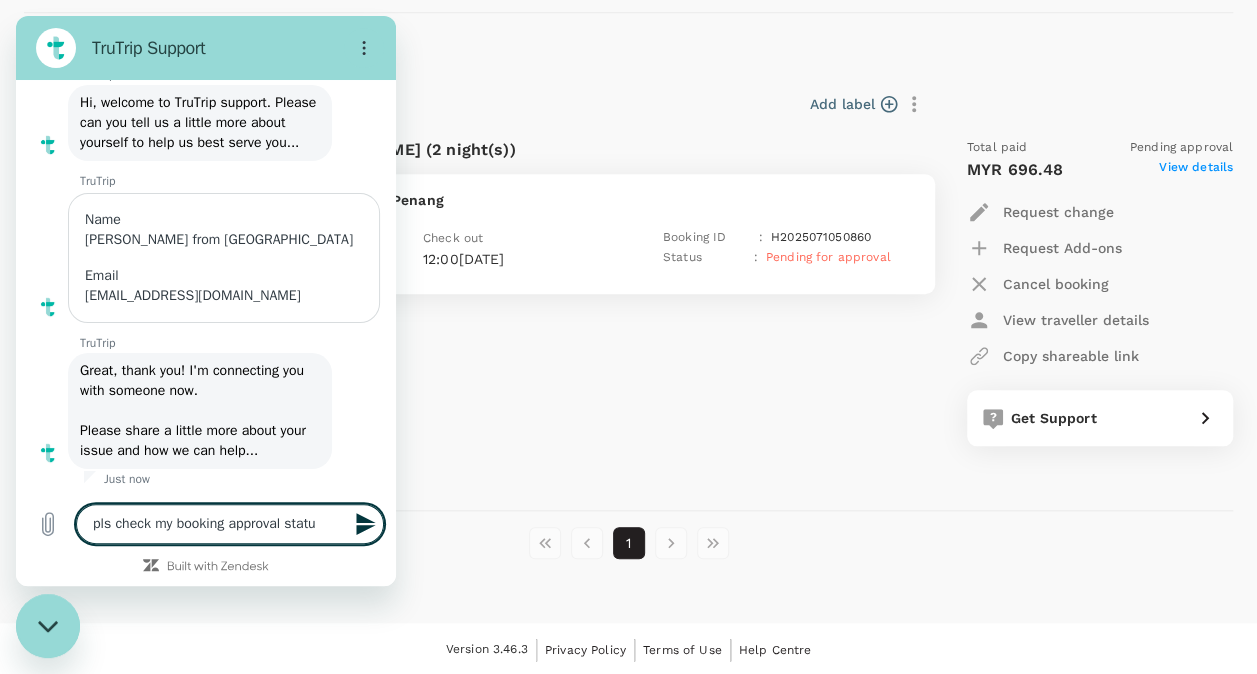 type on "pls check my booking approval status" 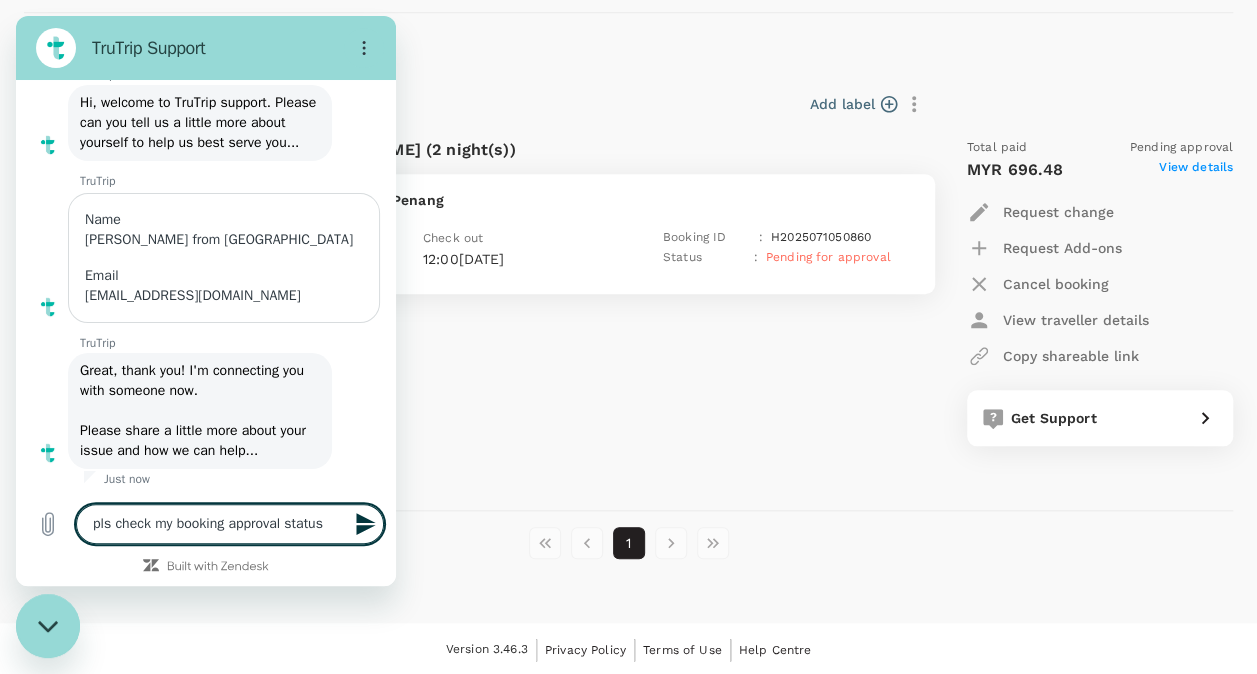 type 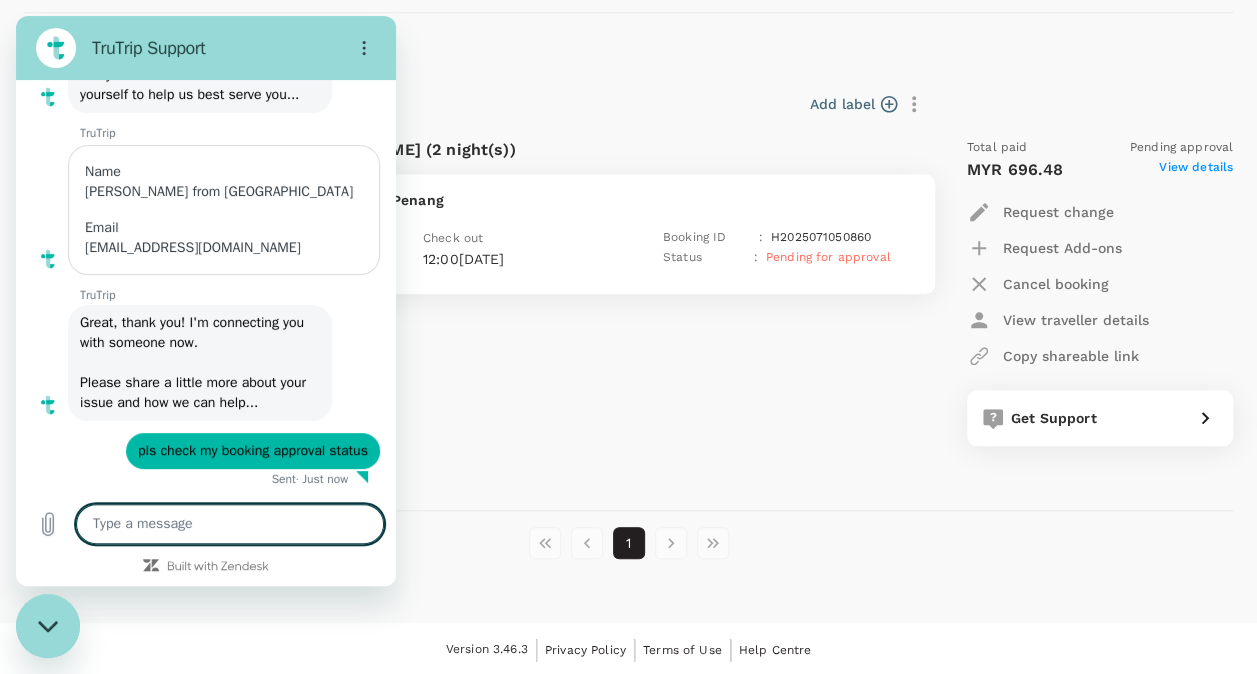 scroll, scrollTop: 120, scrollLeft: 0, axis: vertical 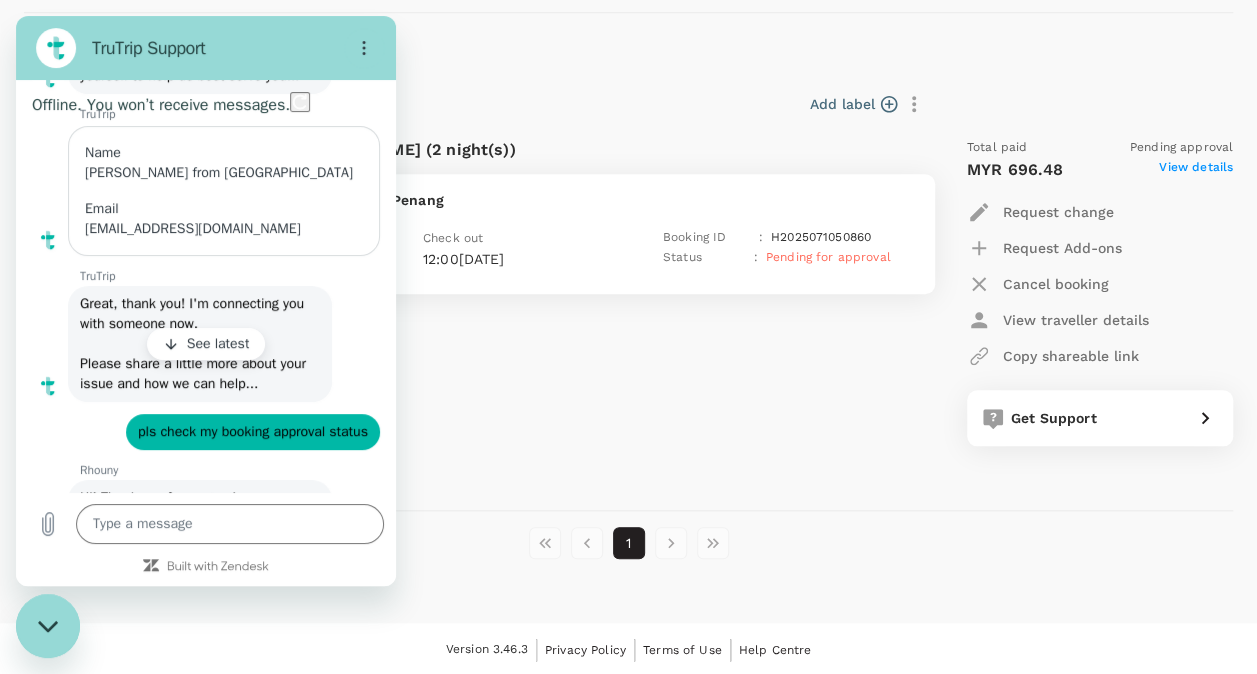 type on "x" 